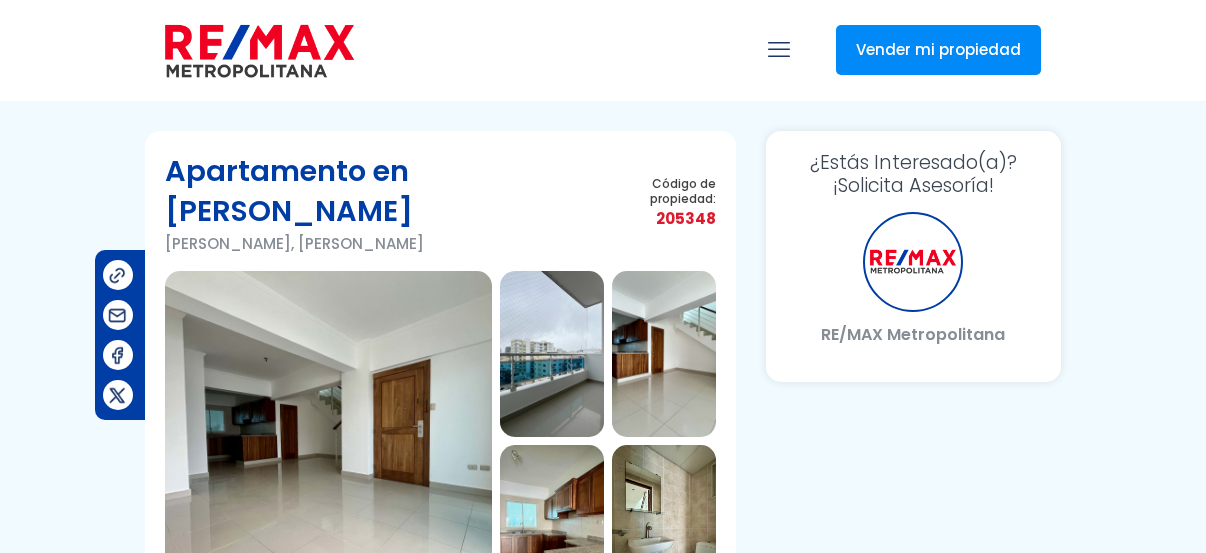 scroll, scrollTop: 0, scrollLeft: 0, axis: both 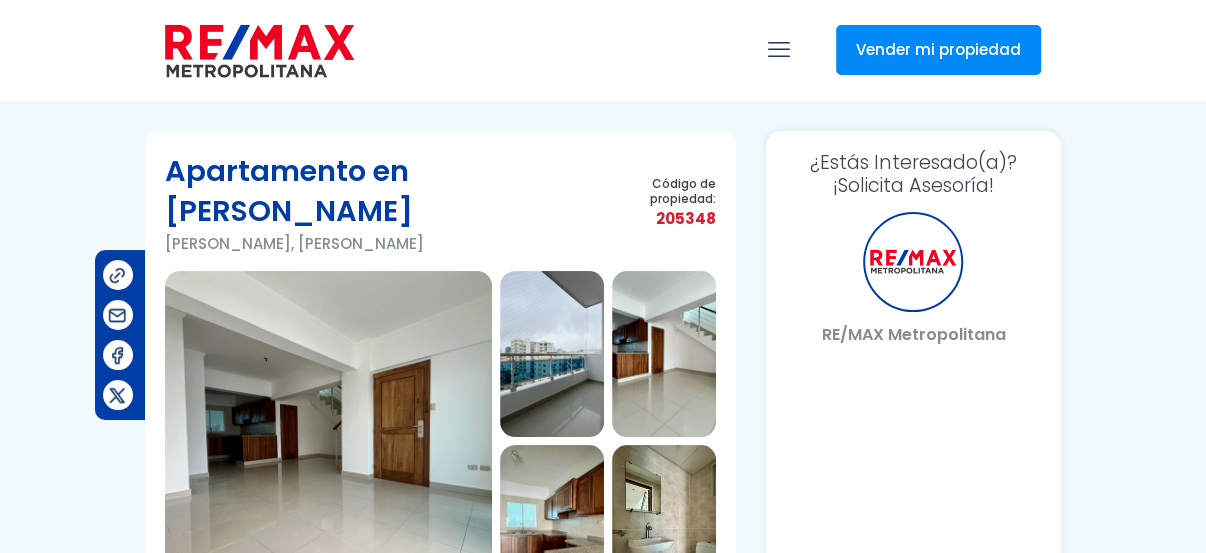 select on "DO" 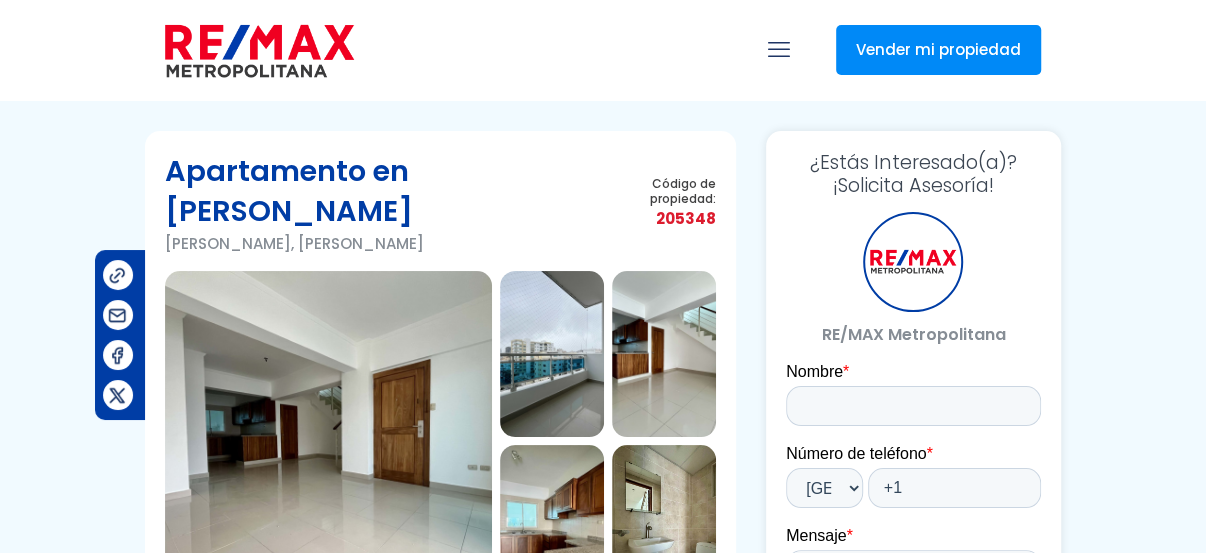 scroll, scrollTop: 0, scrollLeft: 0, axis: both 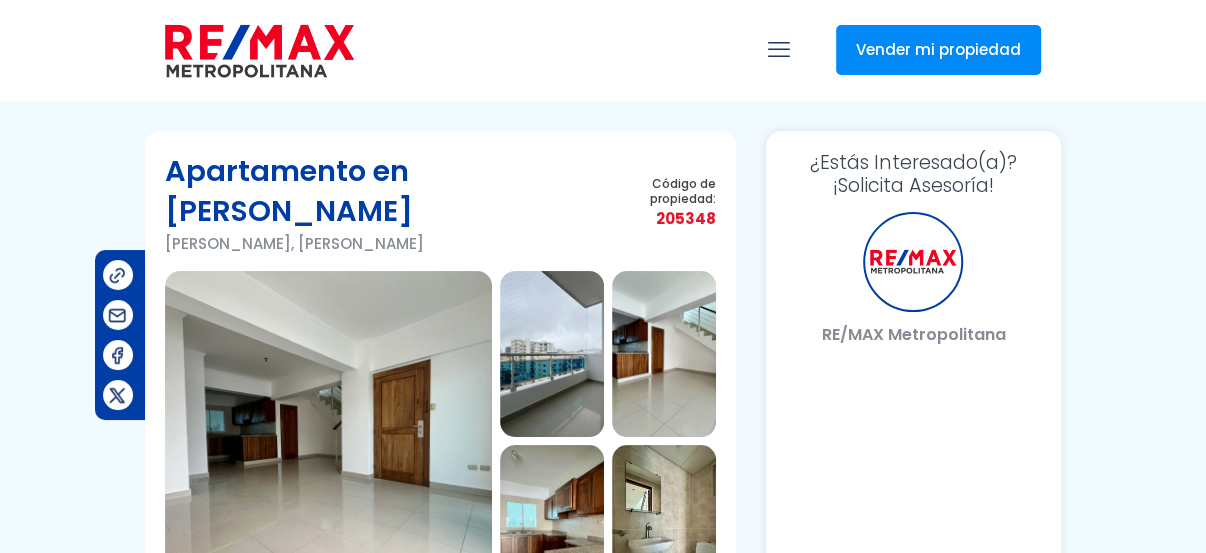 select on "DO" 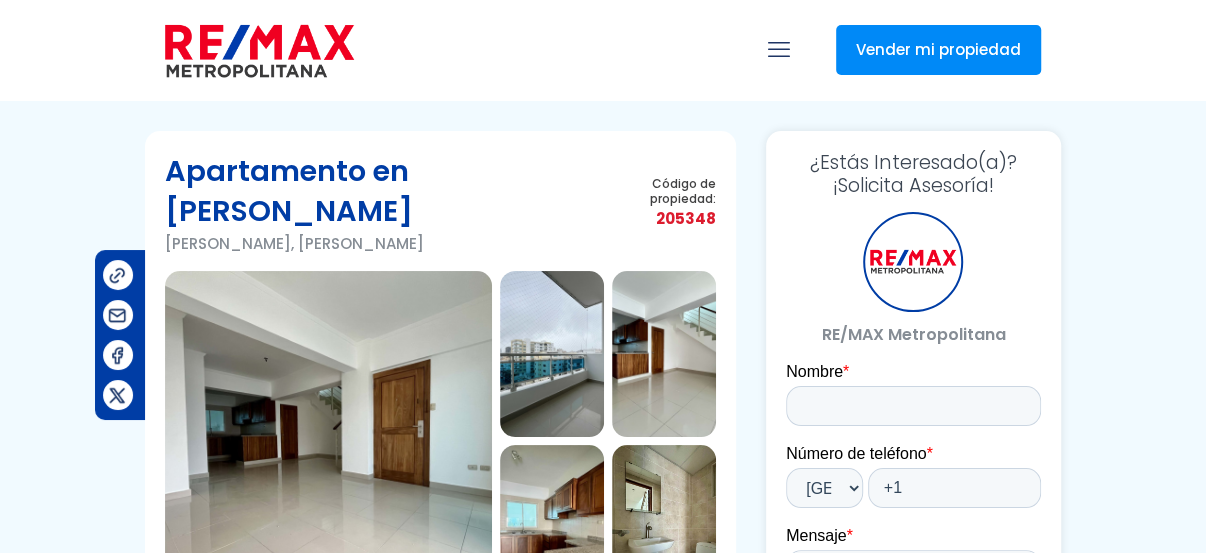 scroll, scrollTop: 0, scrollLeft: 0, axis: both 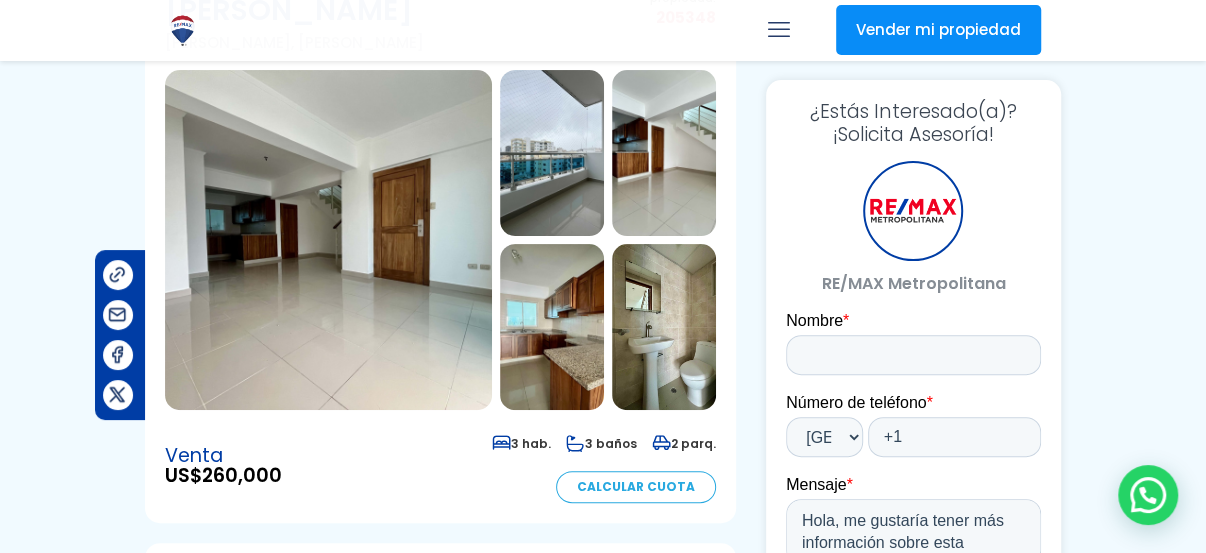 click at bounding box center (328, 240) 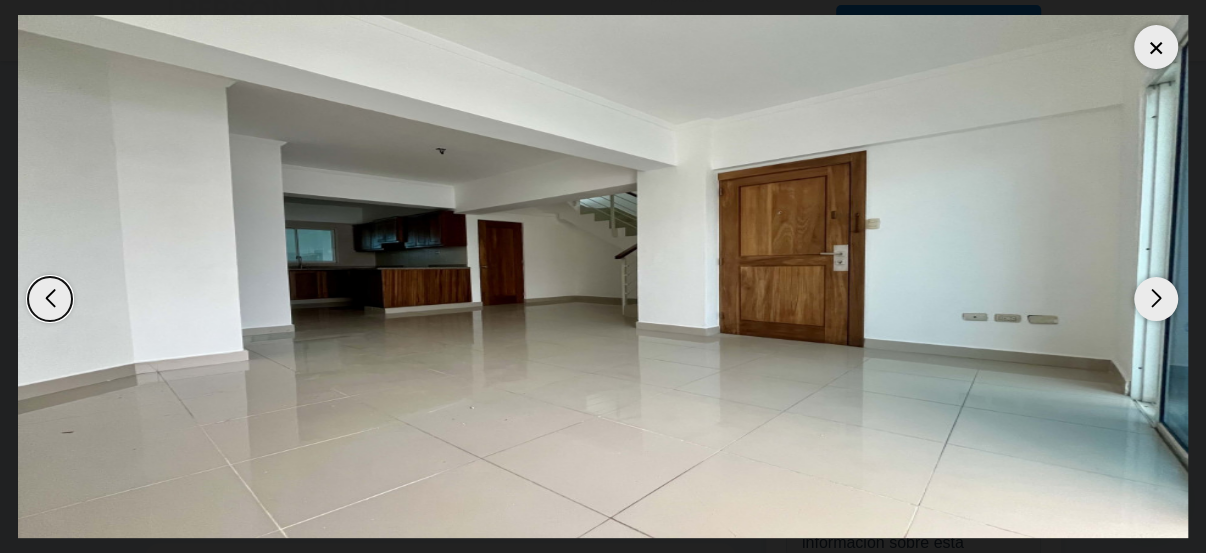 click at bounding box center (1156, 299) 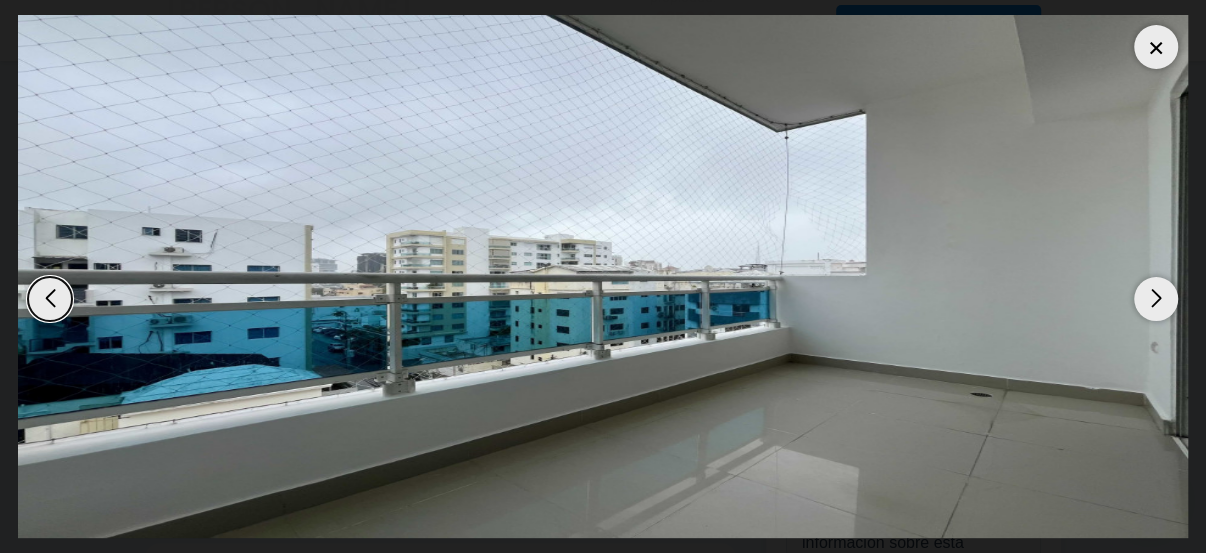 click at bounding box center [1156, 299] 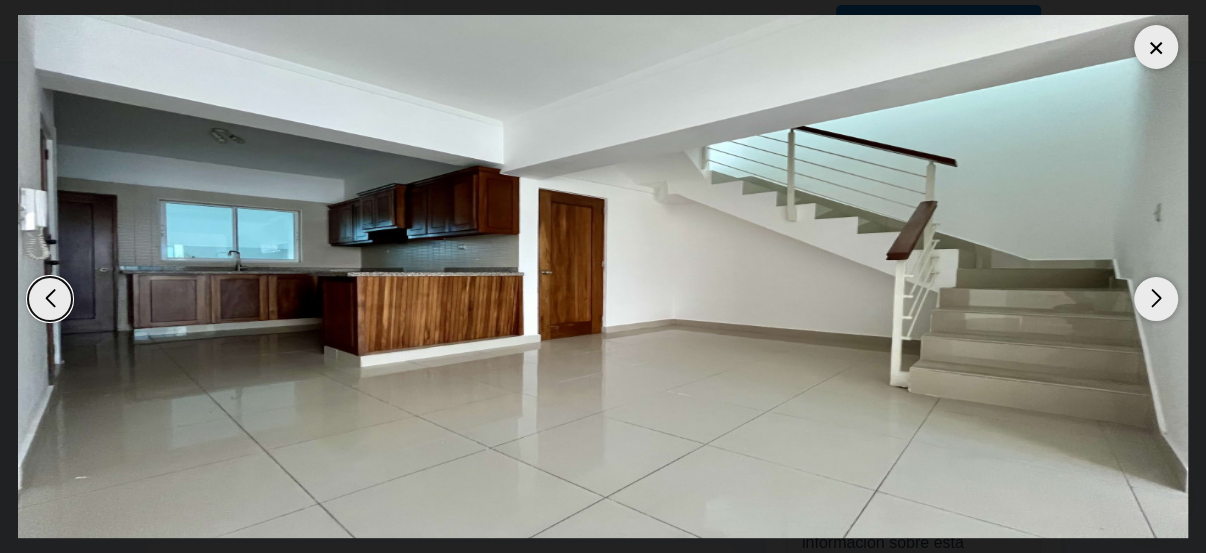 click at bounding box center [1156, 299] 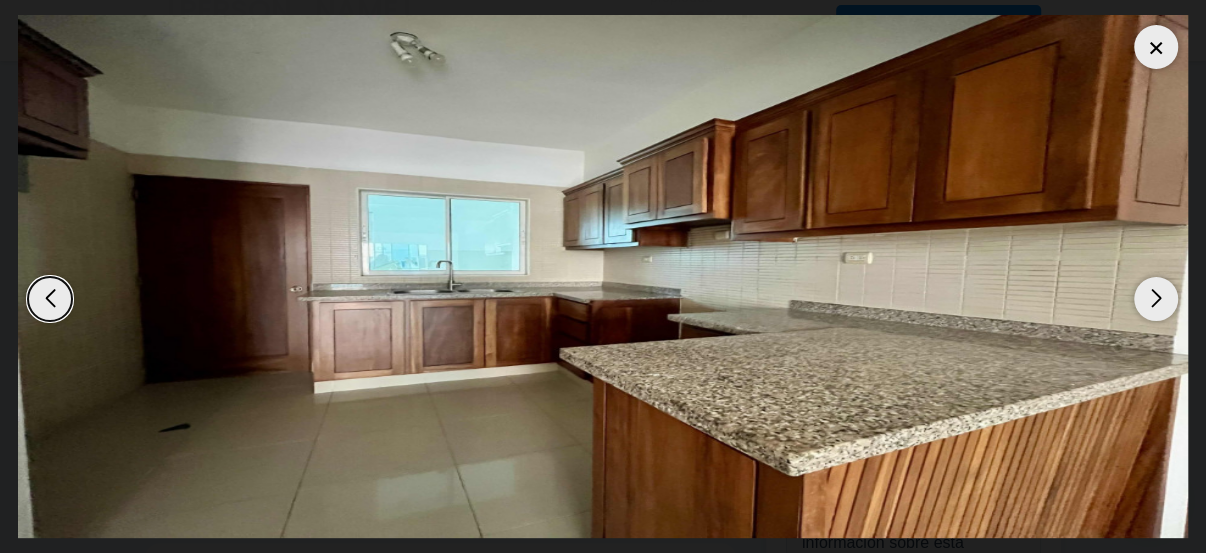 click at bounding box center [1156, 299] 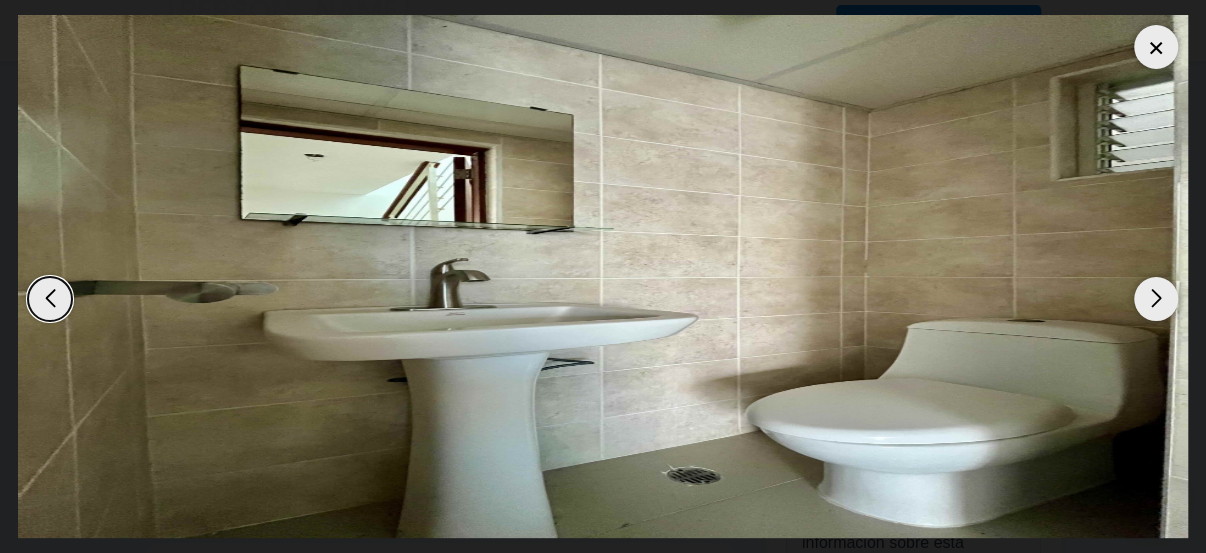click at bounding box center [1156, 299] 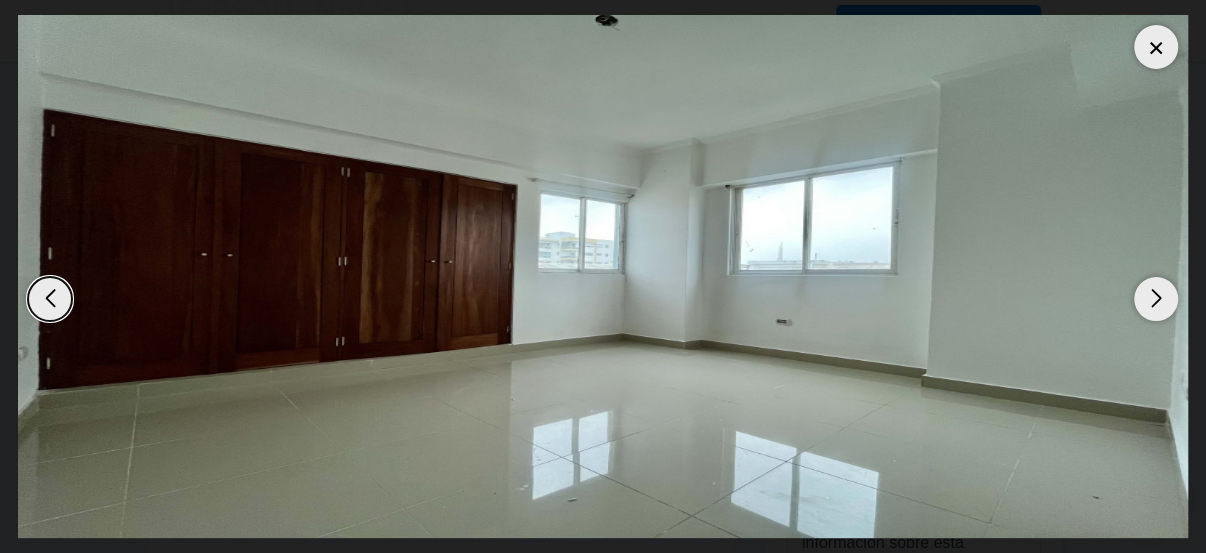 click at bounding box center [1156, 299] 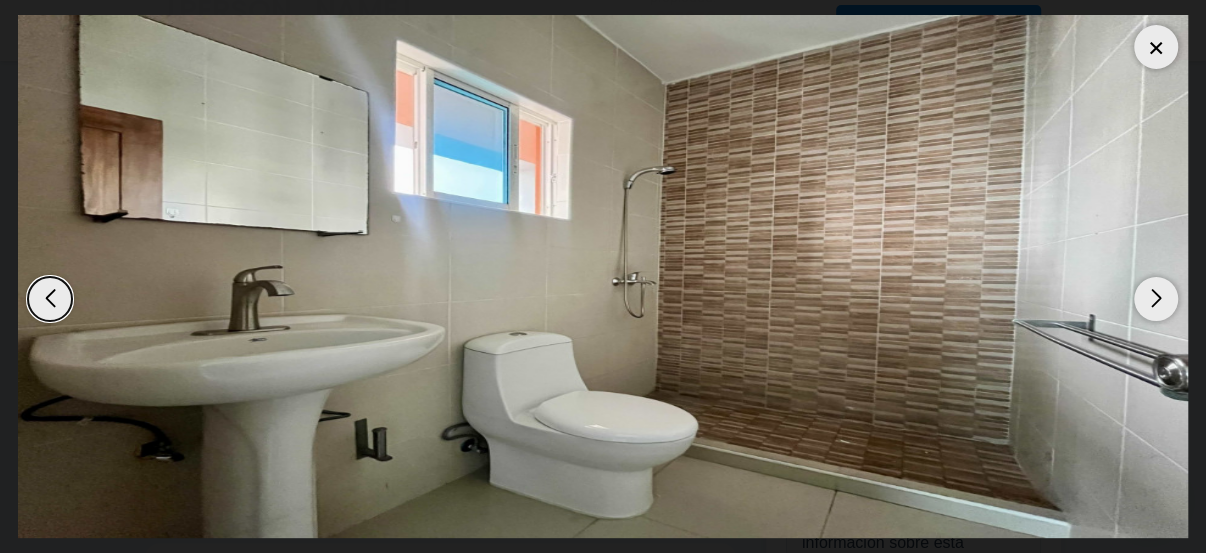 click at bounding box center (1156, 299) 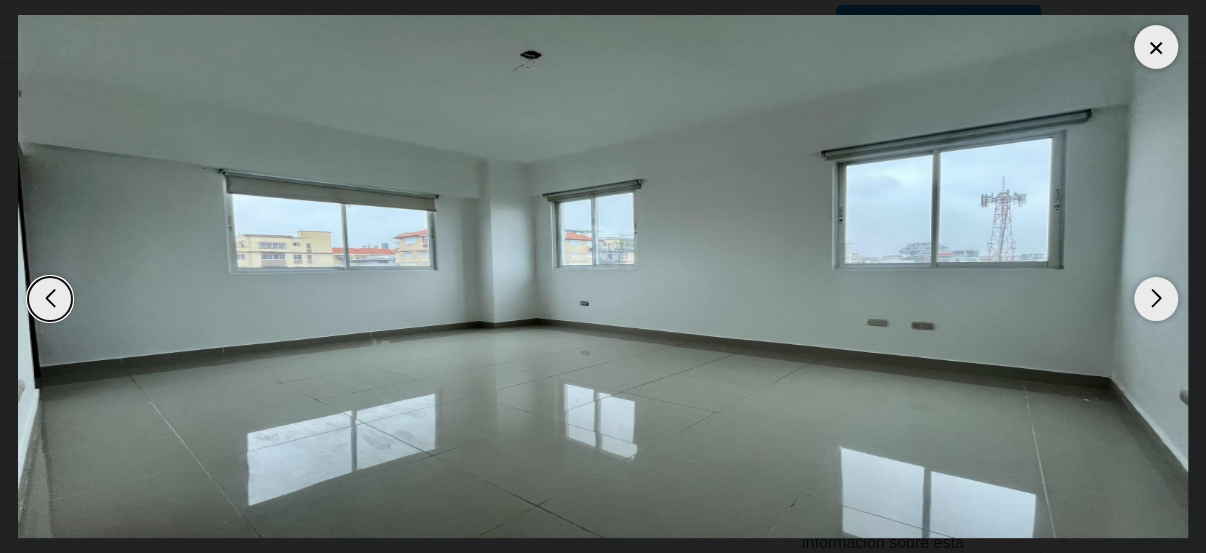 click at bounding box center [1156, 299] 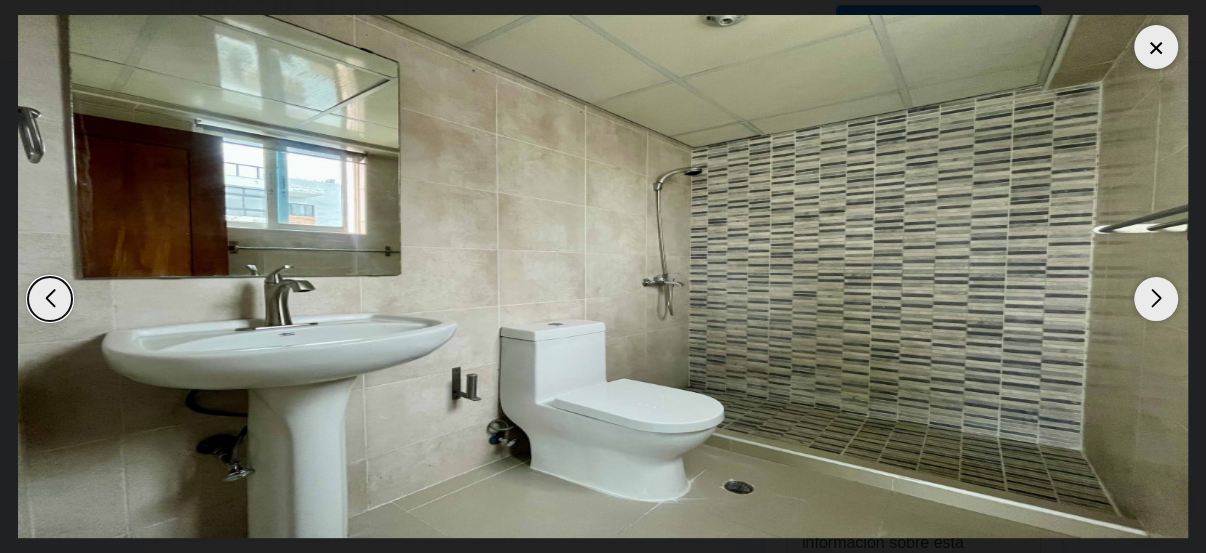 click at bounding box center [1156, 299] 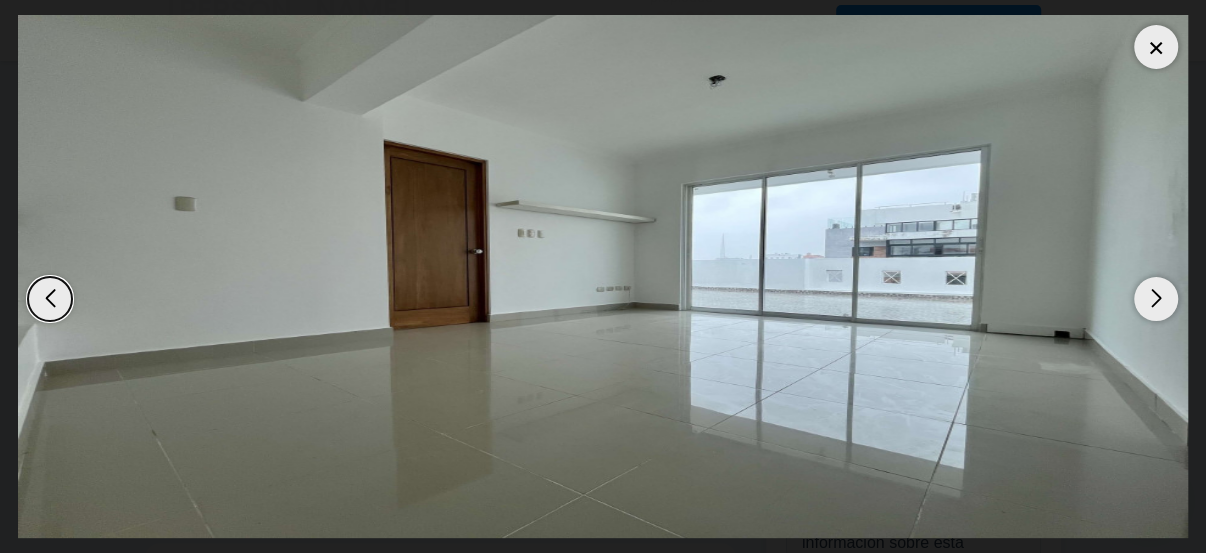 click at bounding box center [1156, 299] 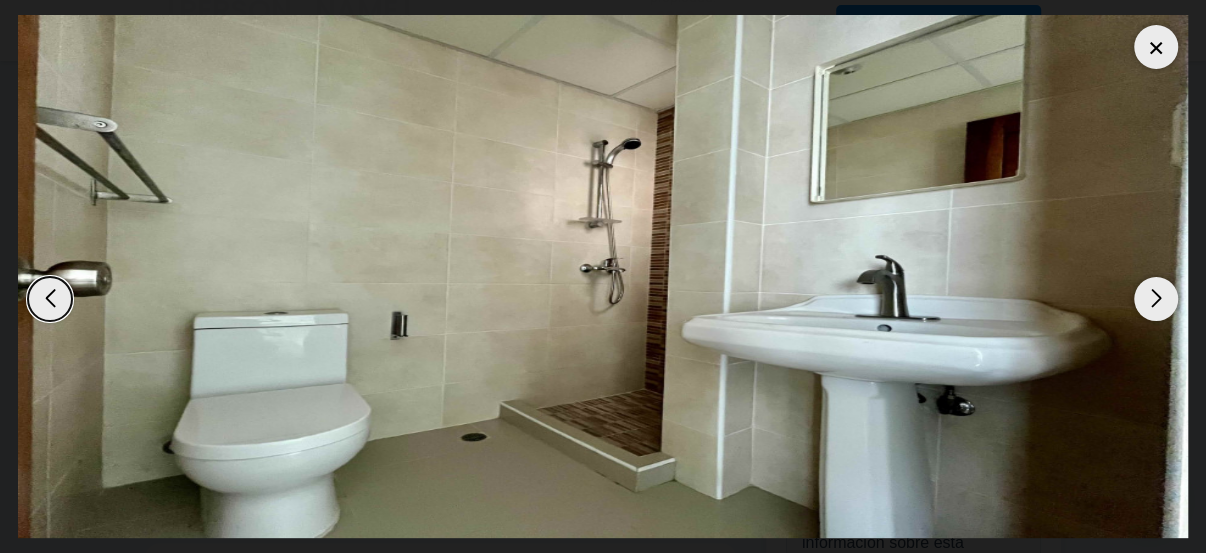 click at bounding box center (1156, 299) 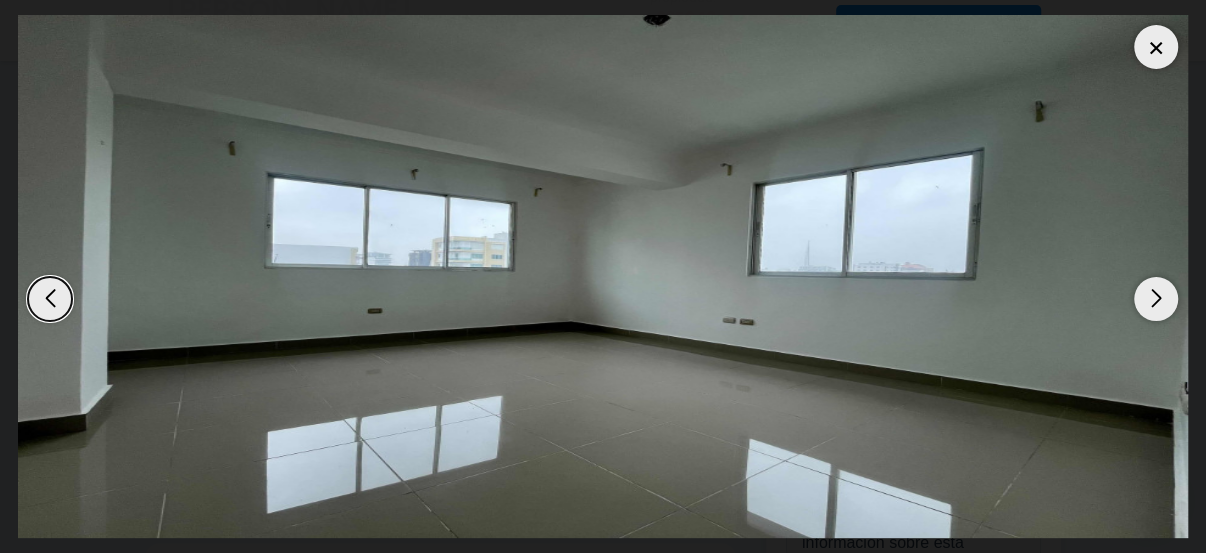 click at bounding box center (1156, 299) 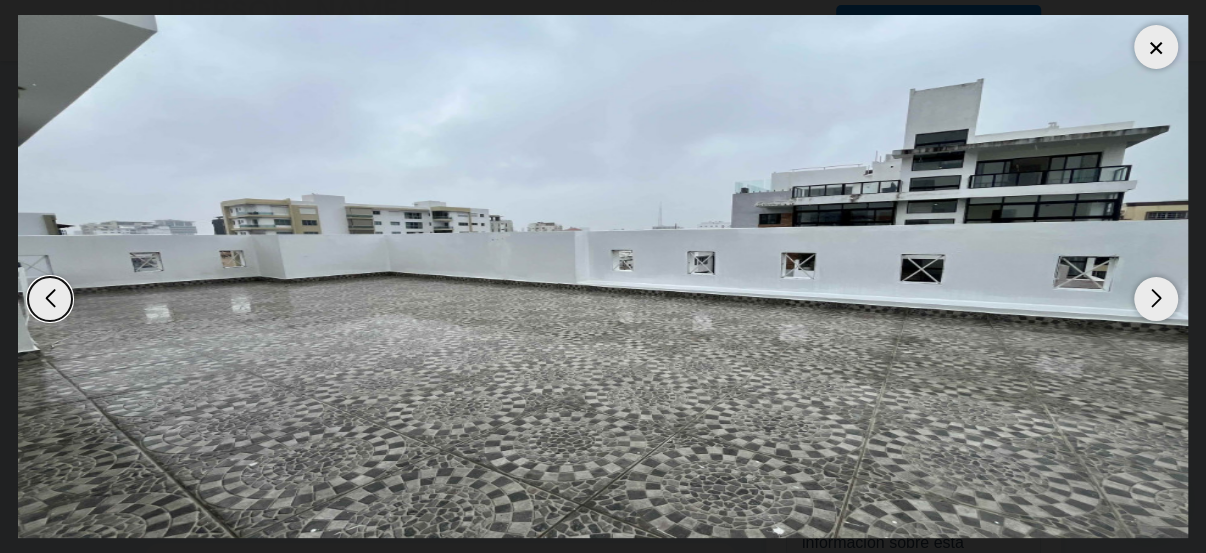 click at bounding box center (1156, 47) 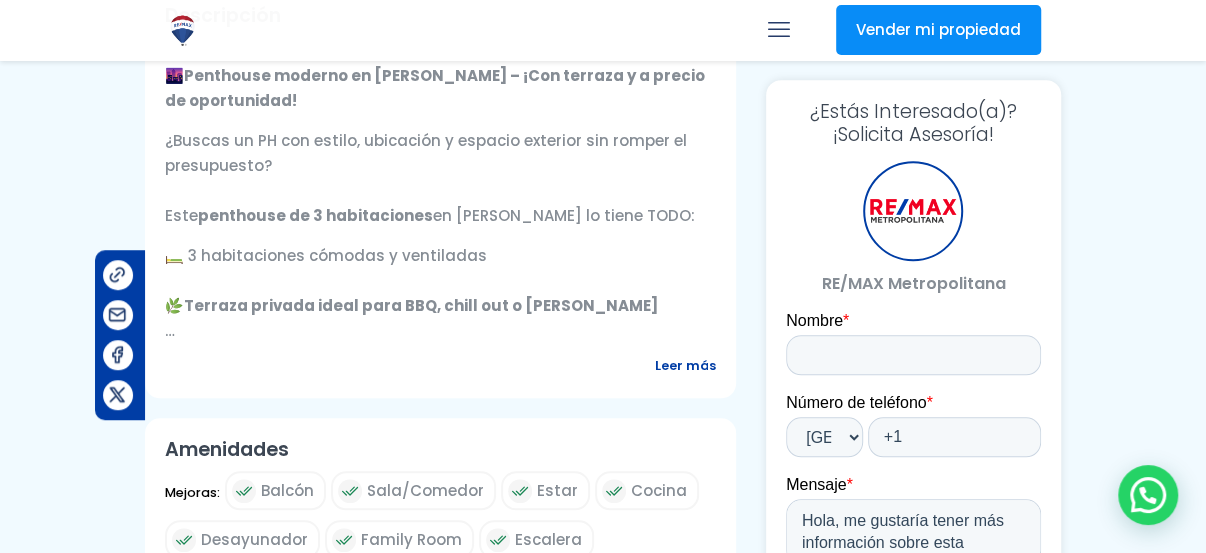 scroll, scrollTop: 800, scrollLeft: 0, axis: vertical 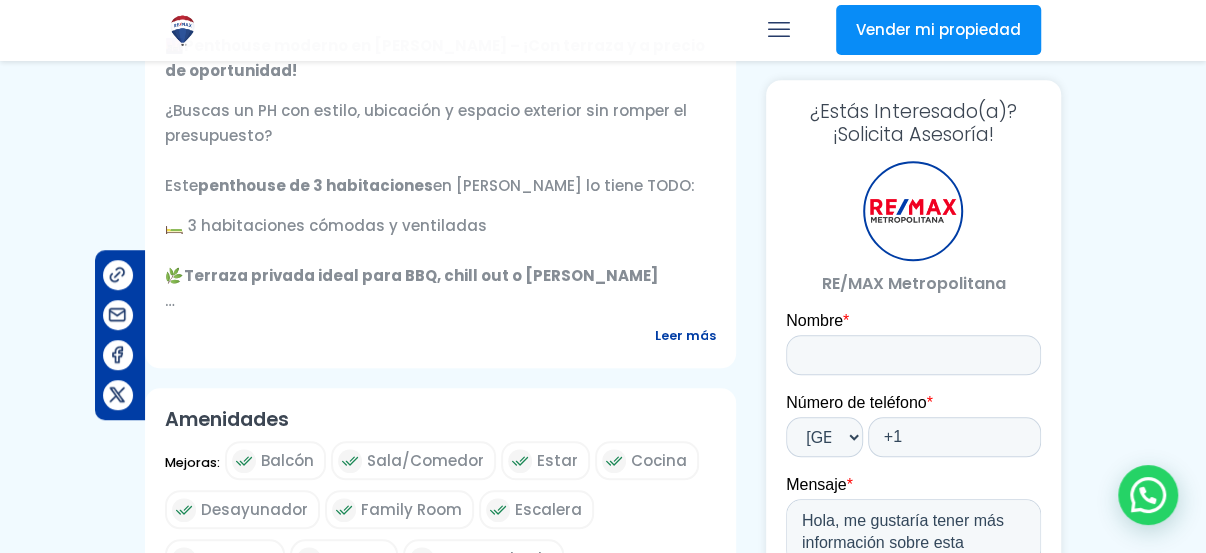 click on "Leer más" at bounding box center (685, 335) 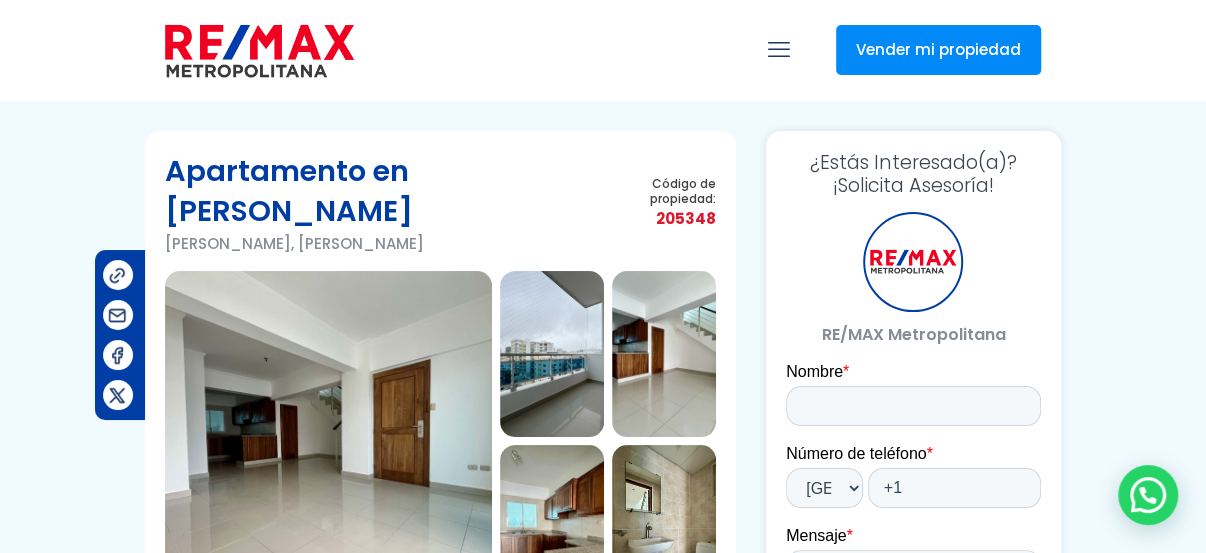 scroll, scrollTop: 100, scrollLeft: 0, axis: vertical 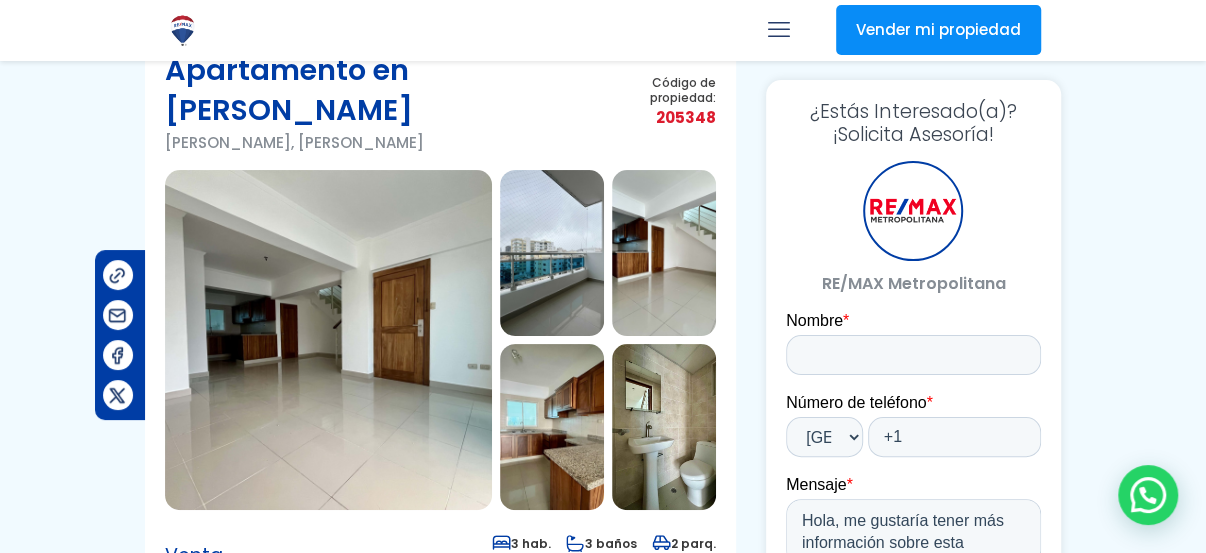 click at bounding box center (328, 340) 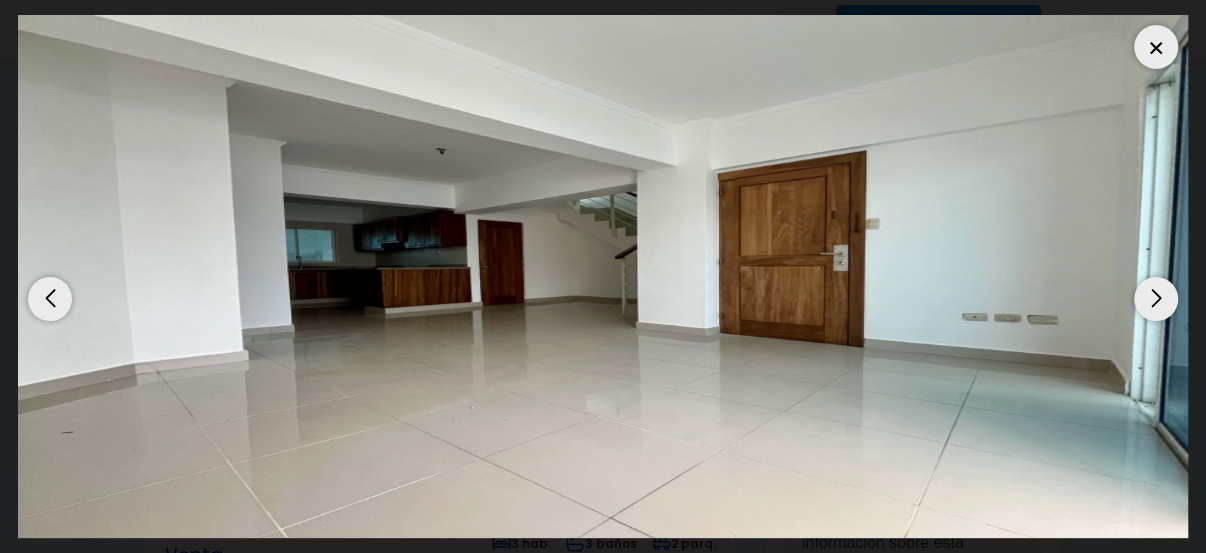 click at bounding box center [1156, 299] 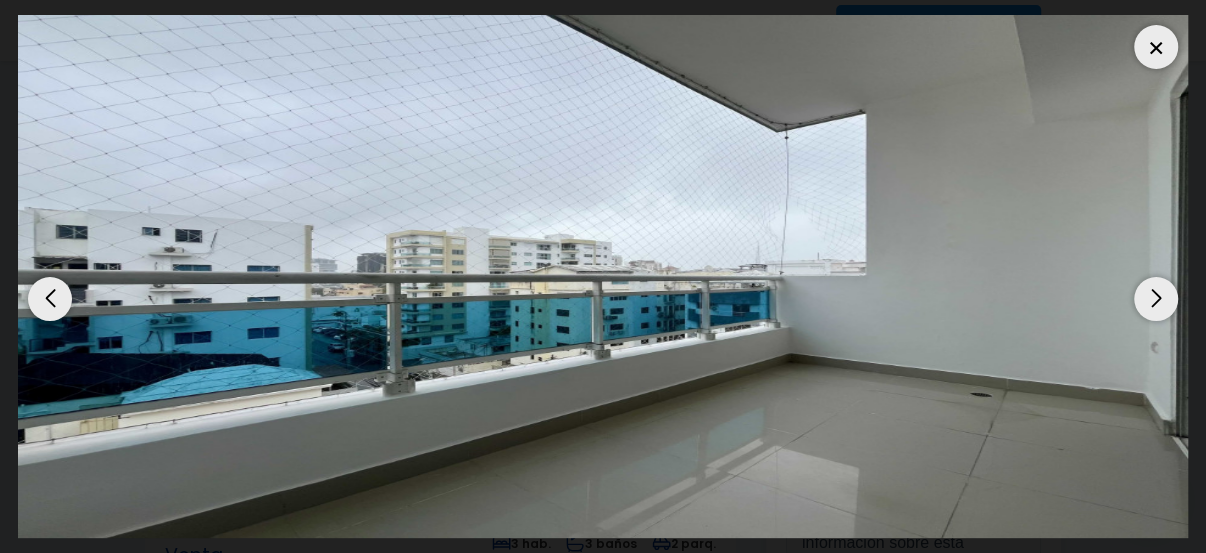 click at bounding box center (1156, 299) 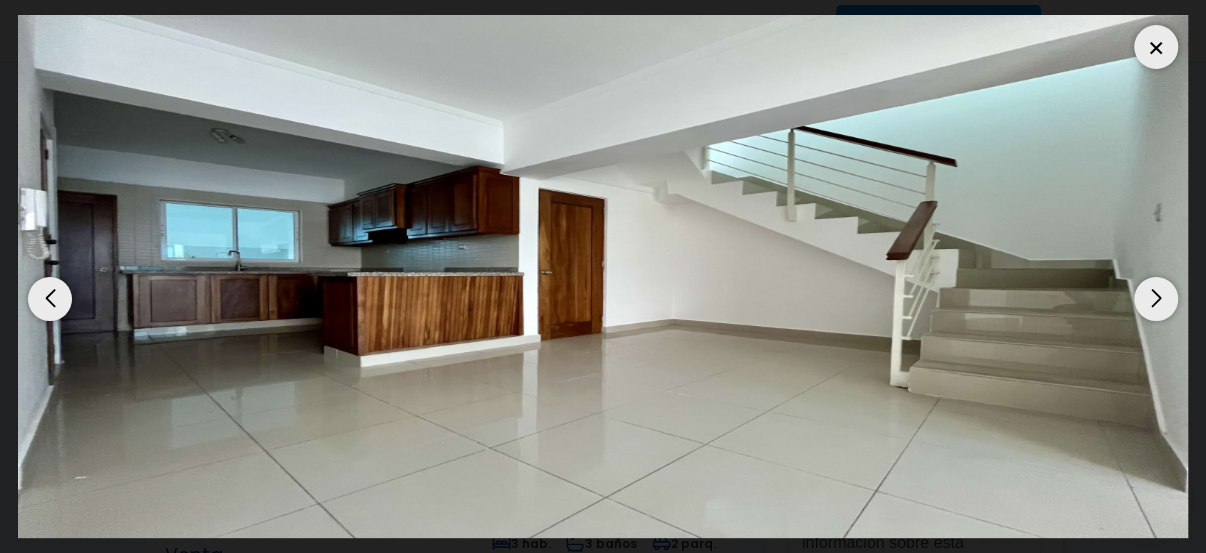 click at bounding box center [1156, 299] 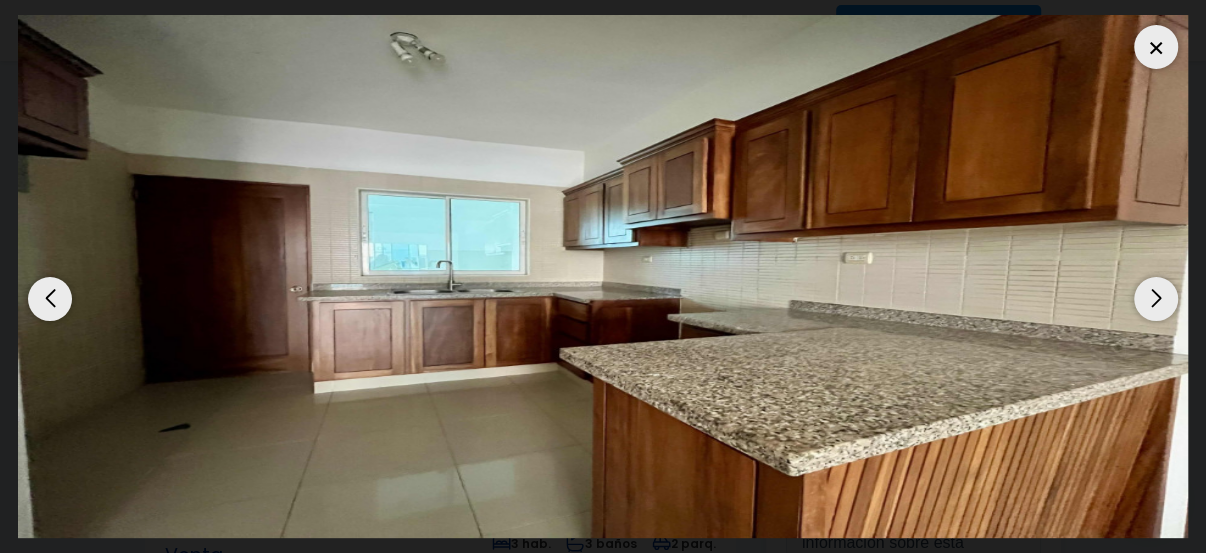 click at bounding box center (1156, 299) 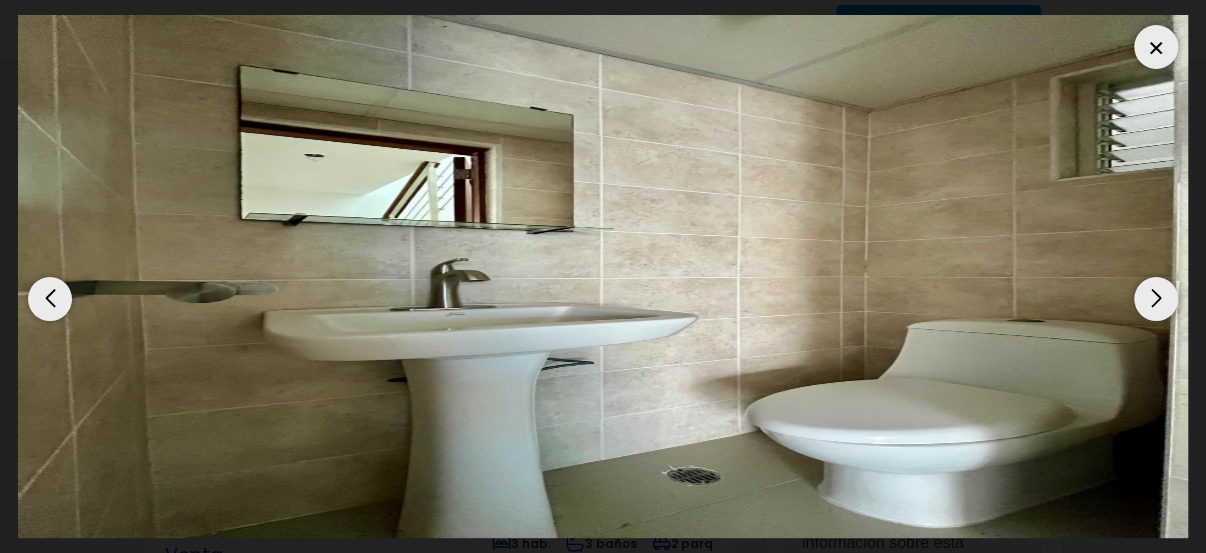click at bounding box center (1156, 299) 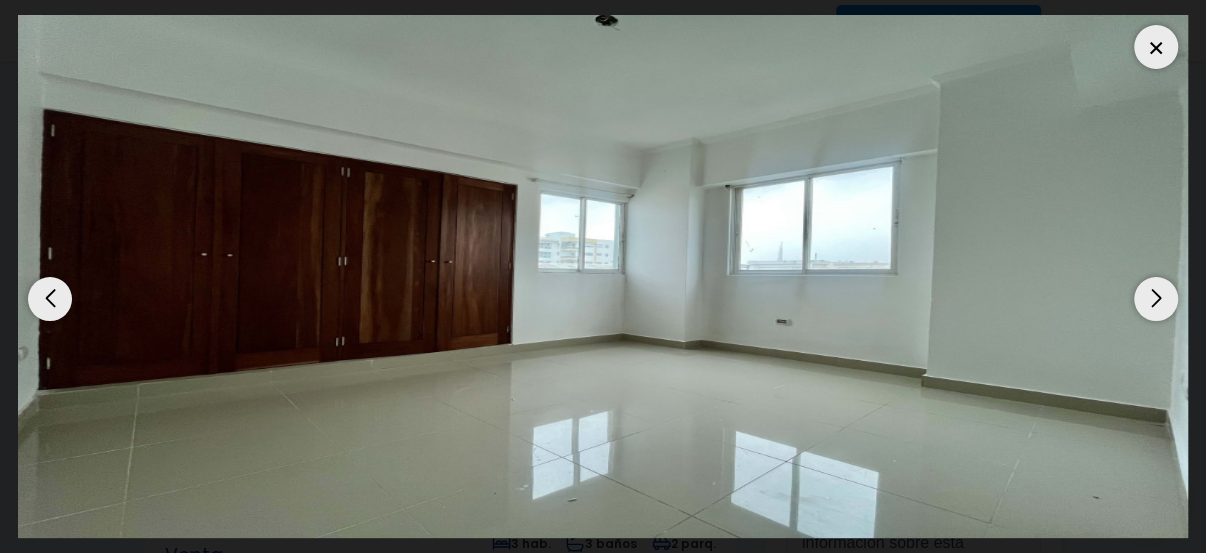 click at bounding box center [1156, 299] 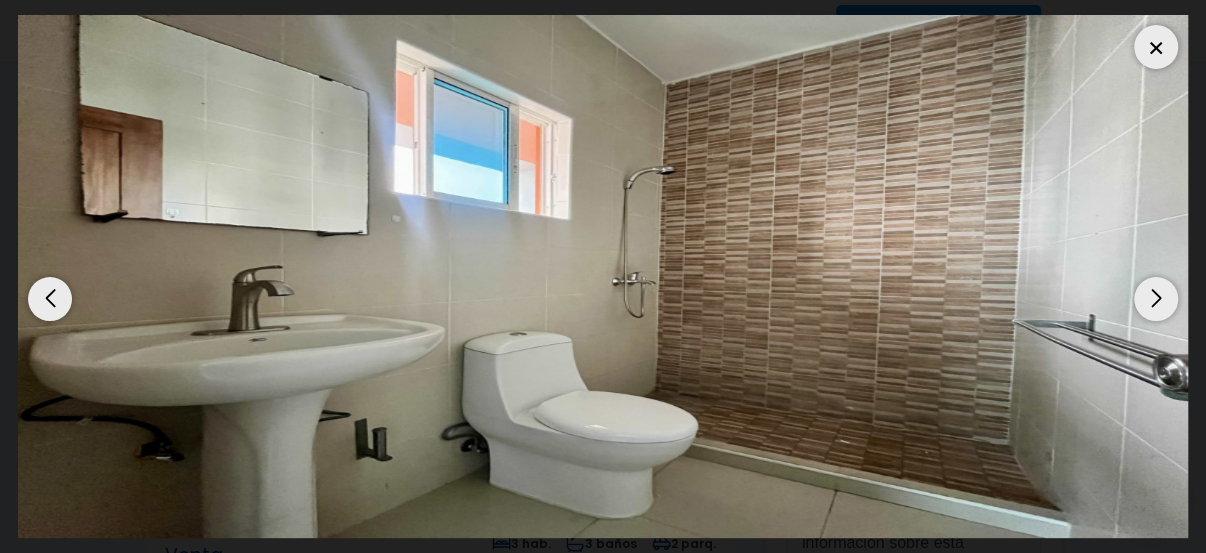 click at bounding box center [1156, 299] 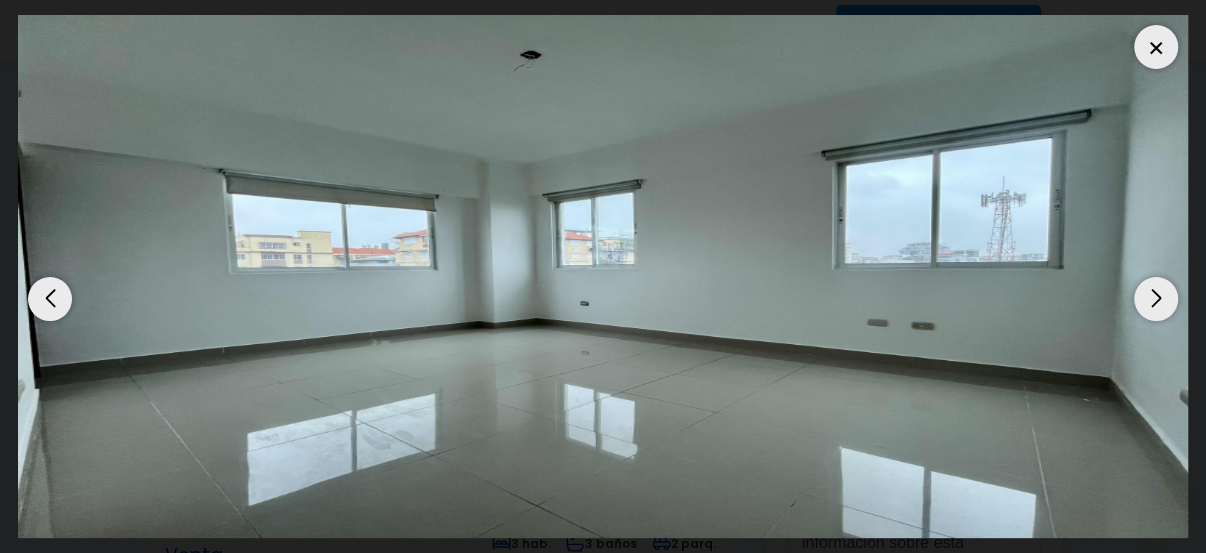 click at bounding box center [1156, 299] 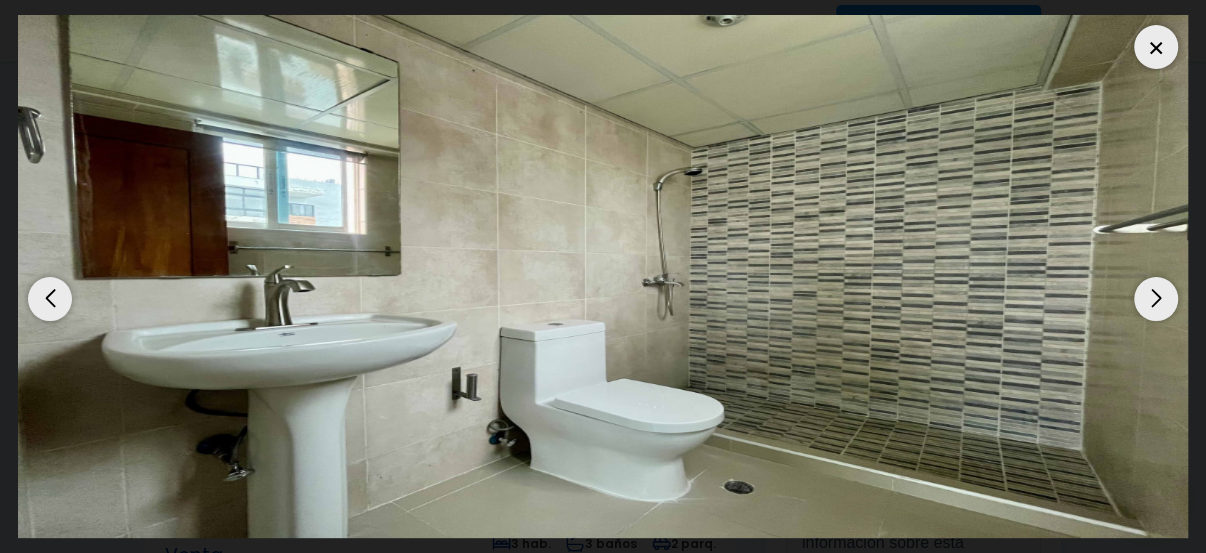 click at bounding box center [1156, 299] 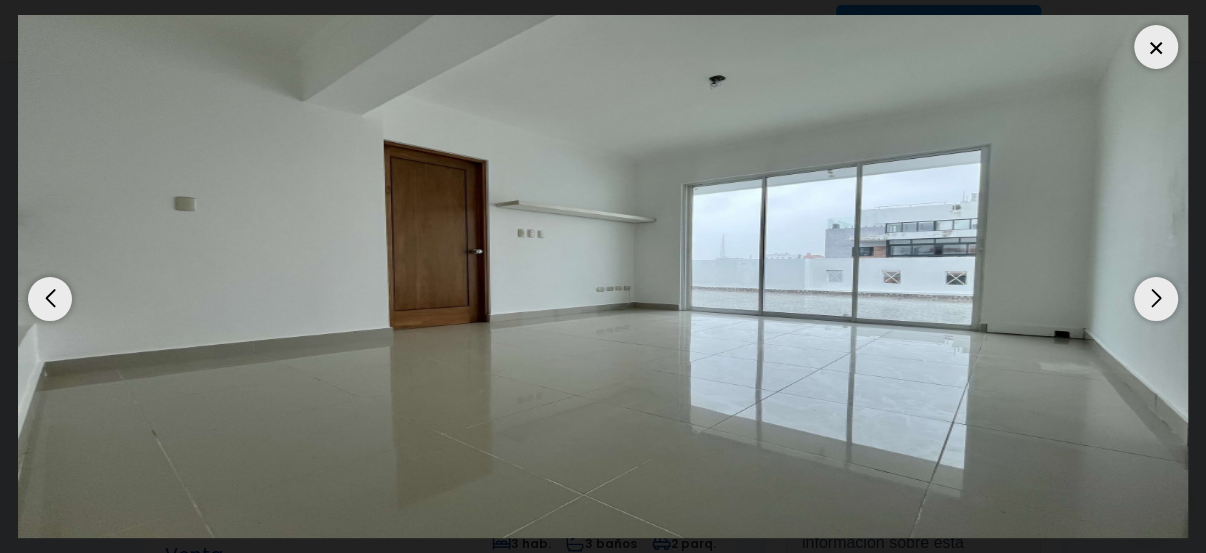click at bounding box center [1156, 299] 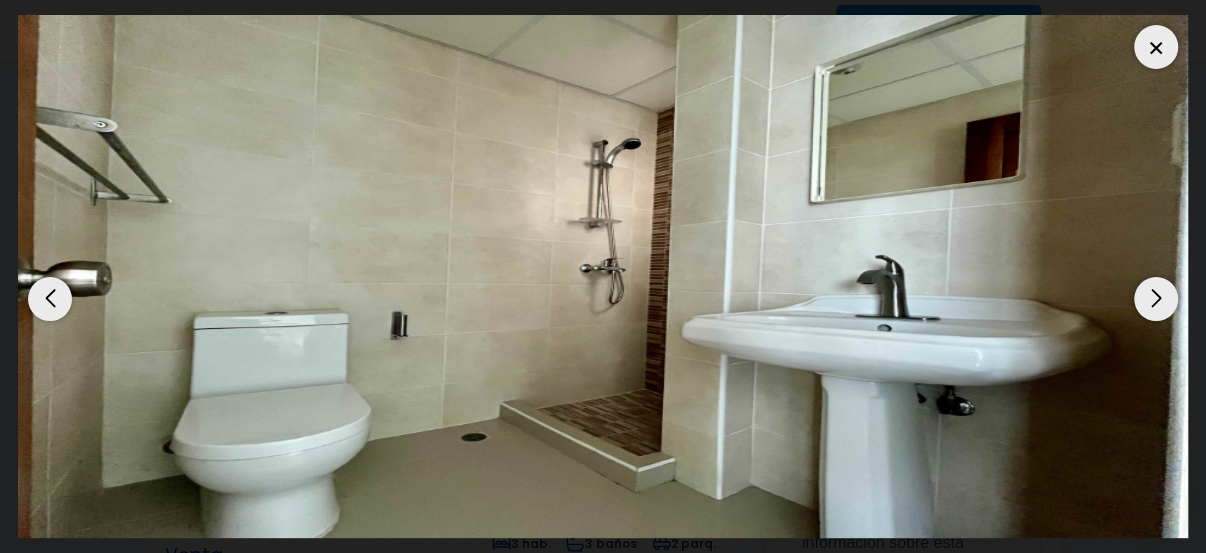 click at bounding box center [1156, 299] 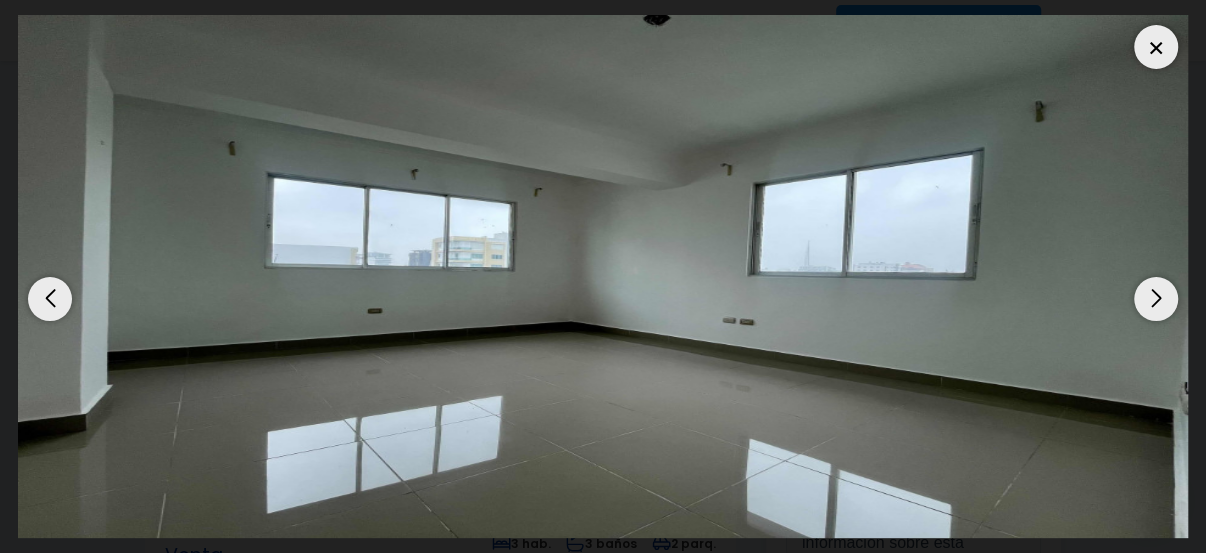 click at bounding box center [1156, 299] 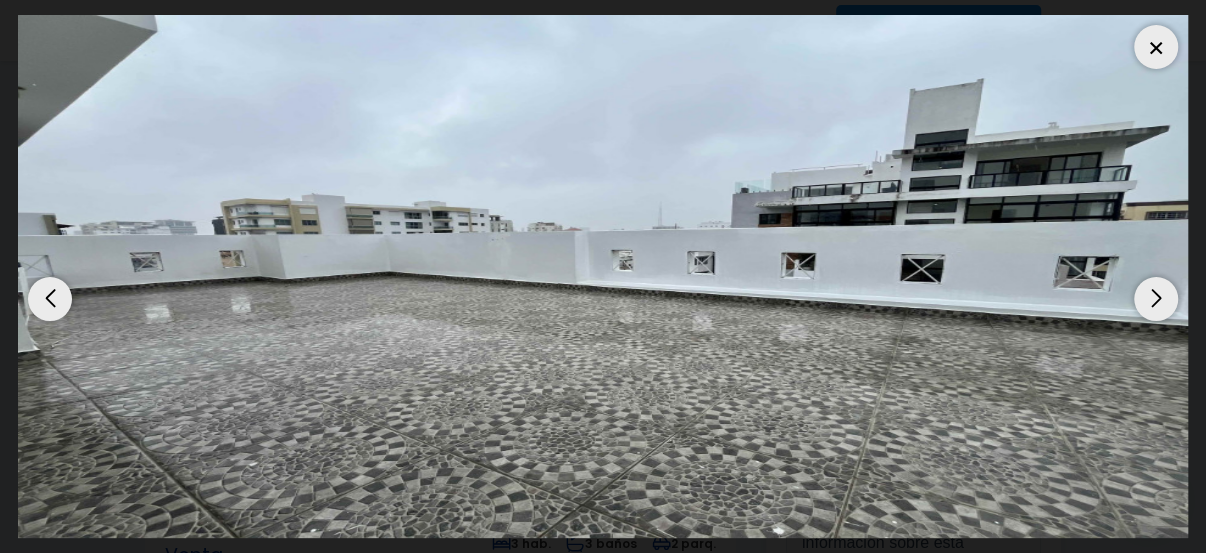 click at bounding box center [1156, 299] 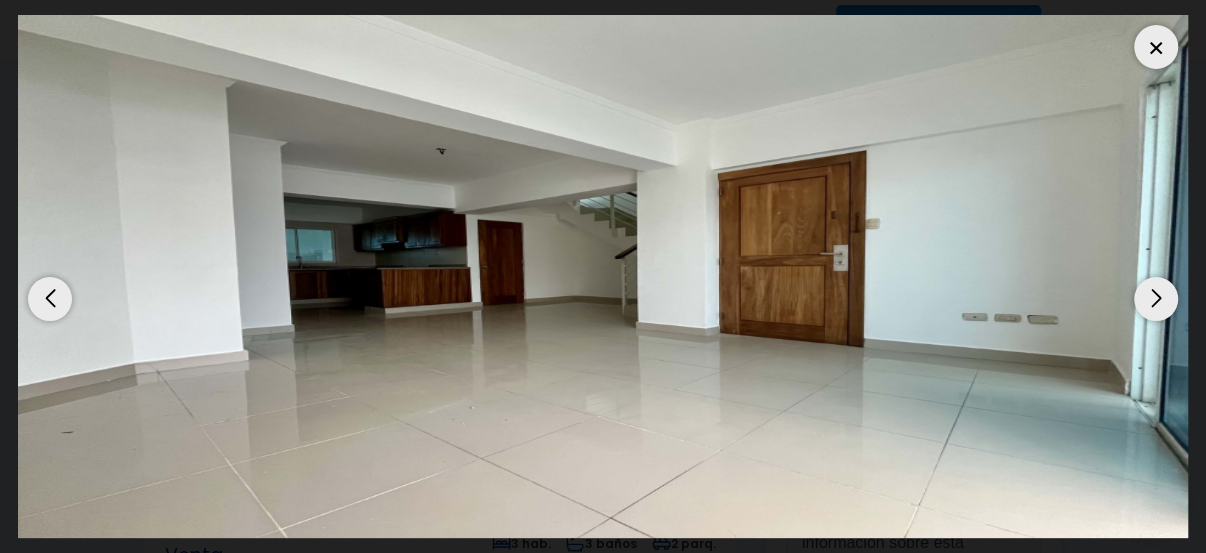 click at bounding box center (-16057, 276) 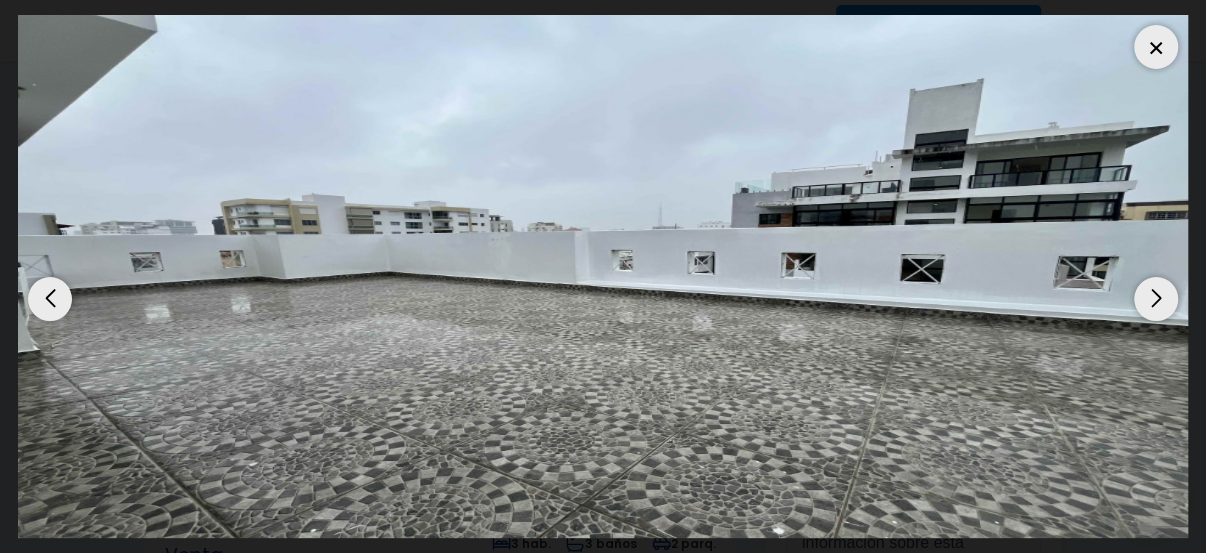 click at bounding box center (1156, 47) 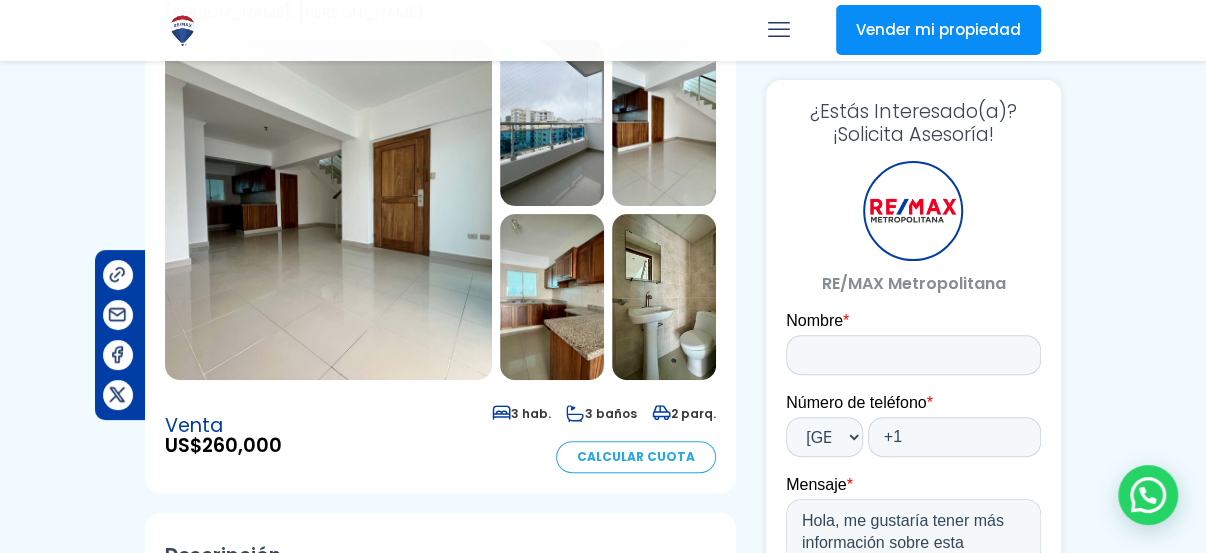 scroll, scrollTop: 200, scrollLeft: 0, axis: vertical 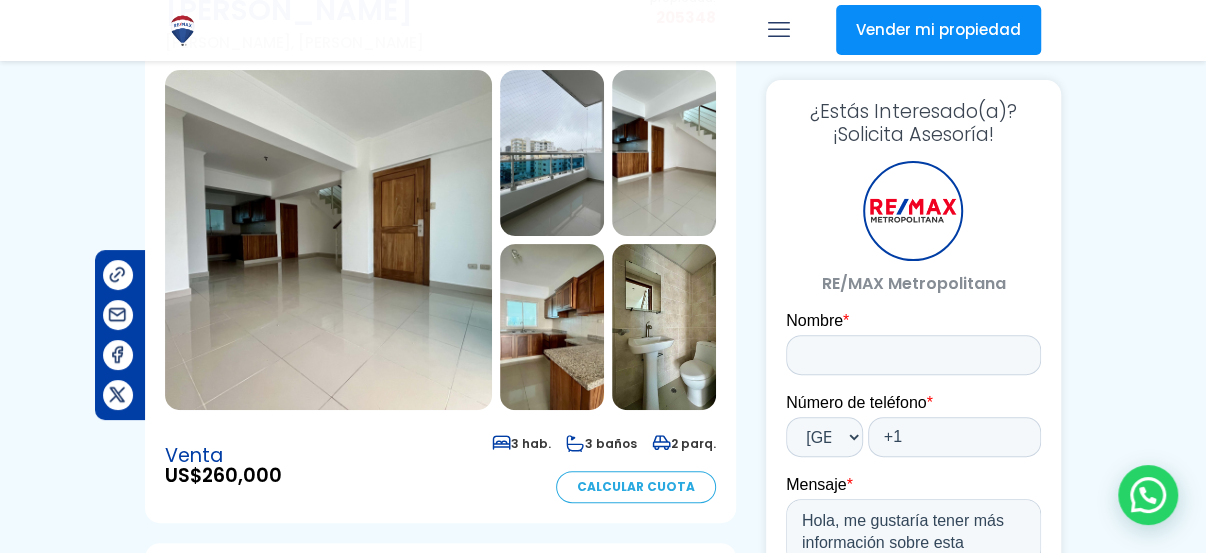 click at bounding box center [328, 240] 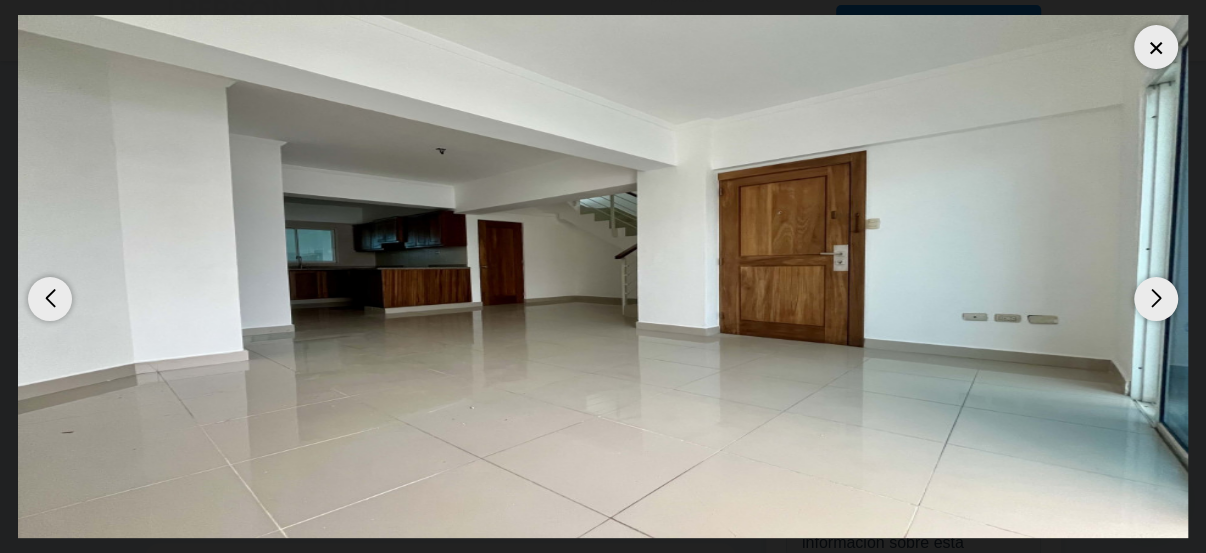 click at bounding box center [50, 299] 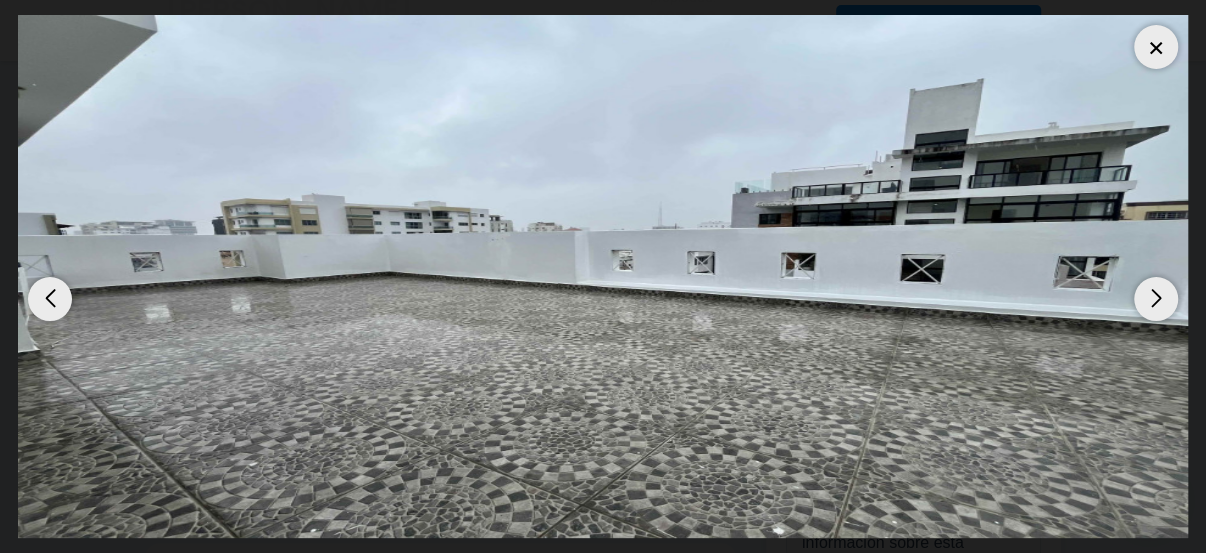 click at bounding box center (1156, 47) 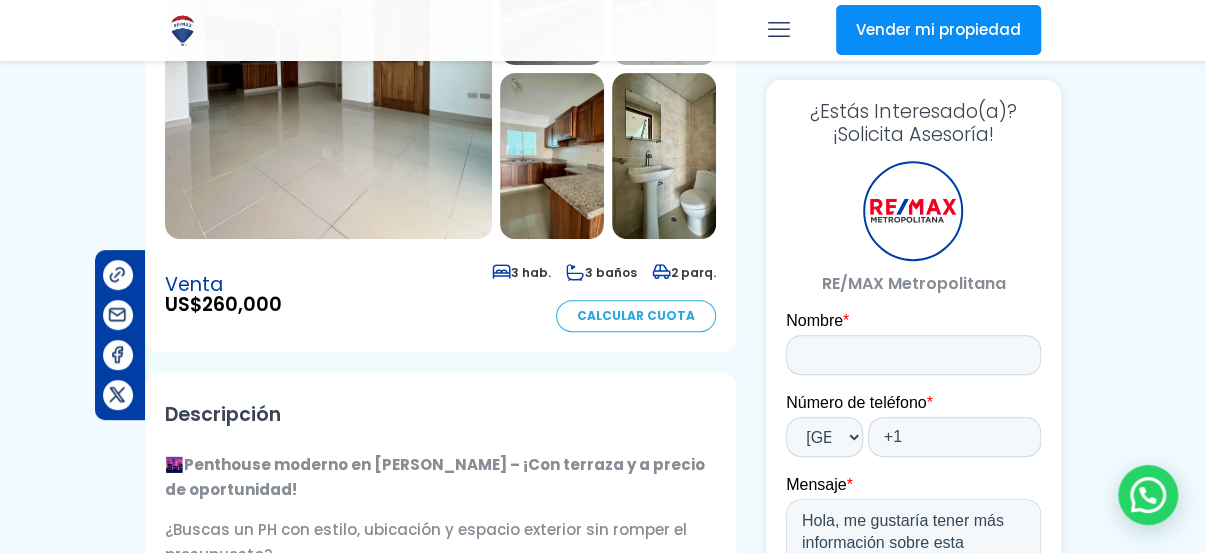 scroll, scrollTop: 300, scrollLeft: 0, axis: vertical 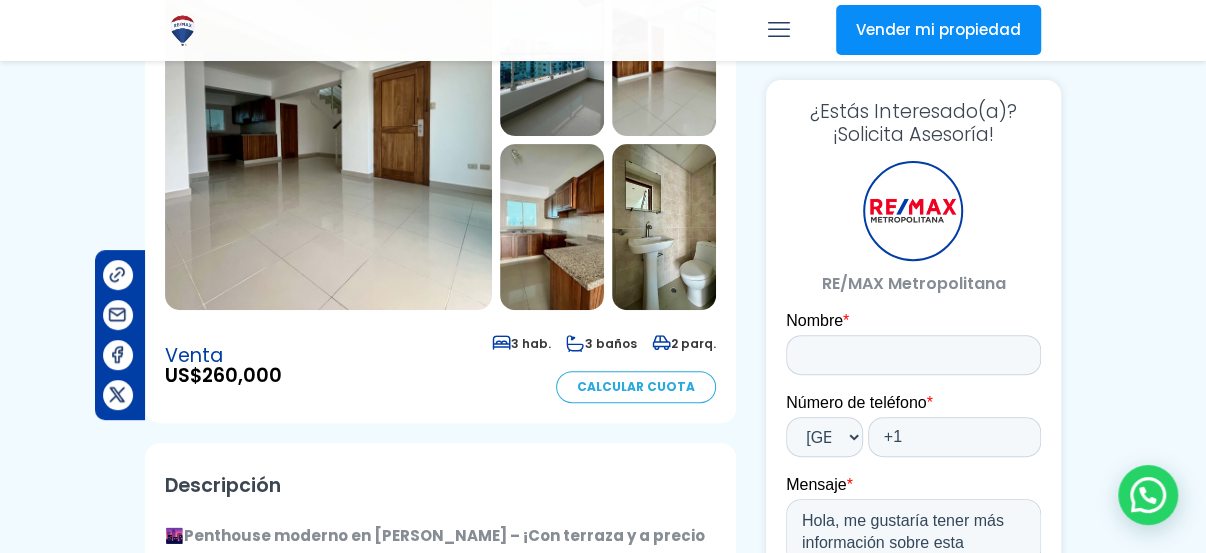 click at bounding box center [328, 140] 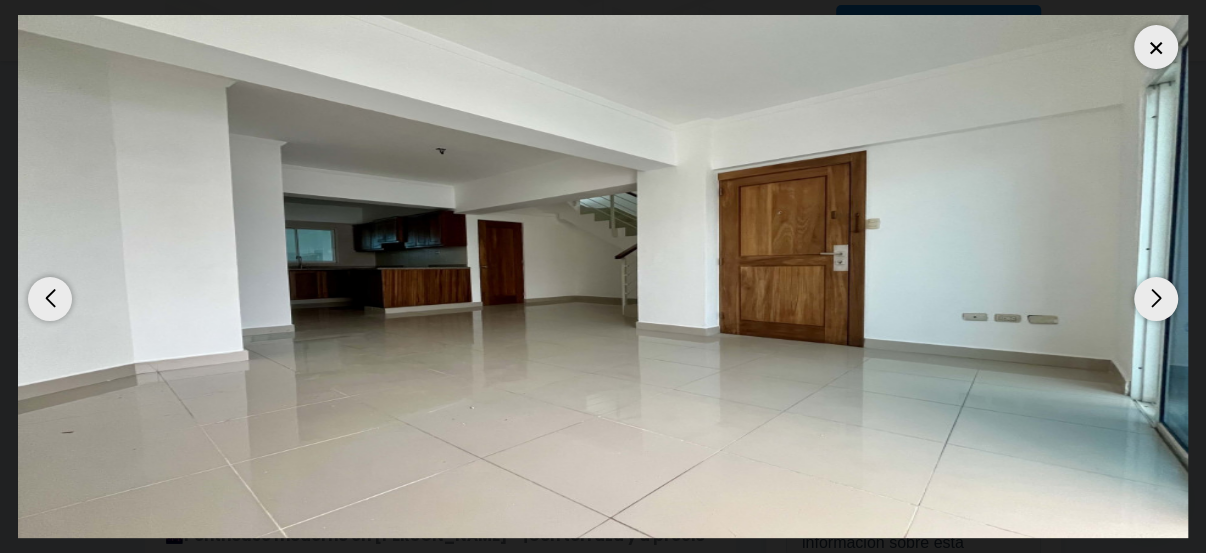 click at bounding box center [1156, 299] 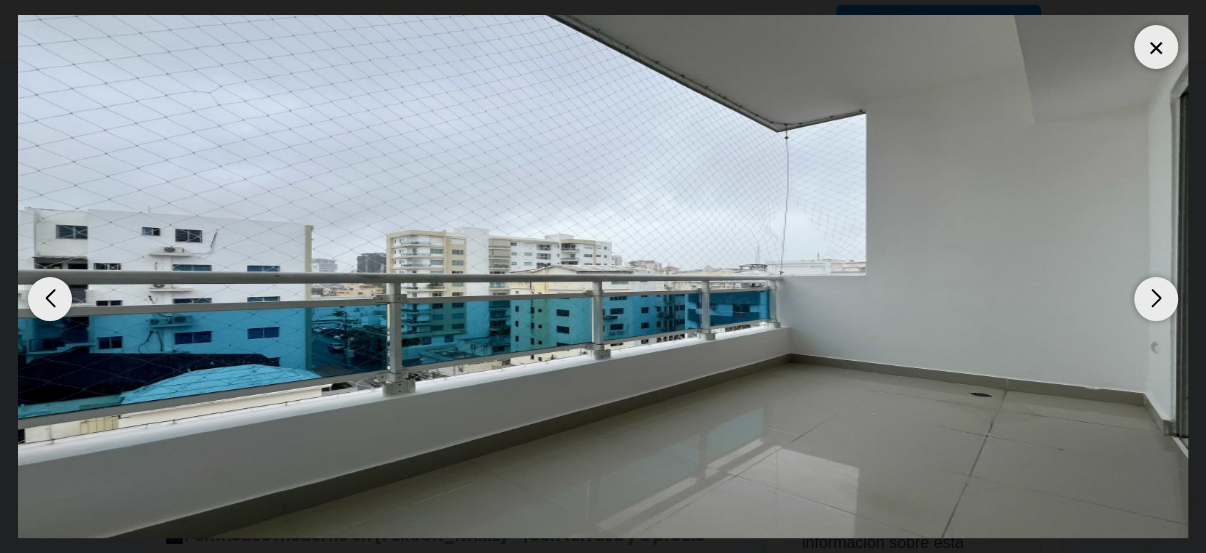 click at bounding box center [1156, 299] 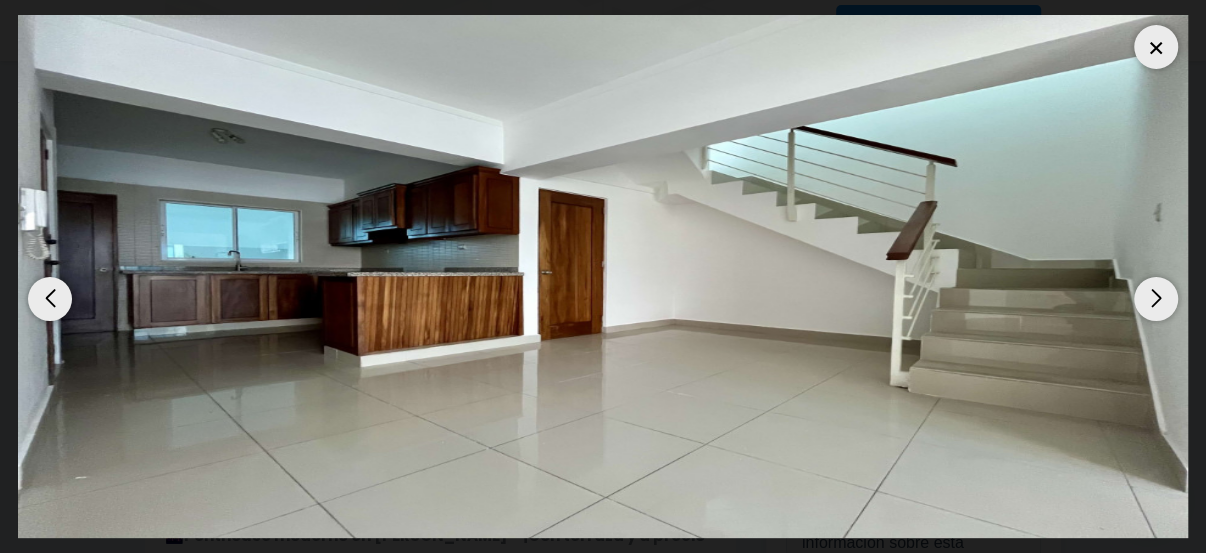 click at bounding box center [1156, 299] 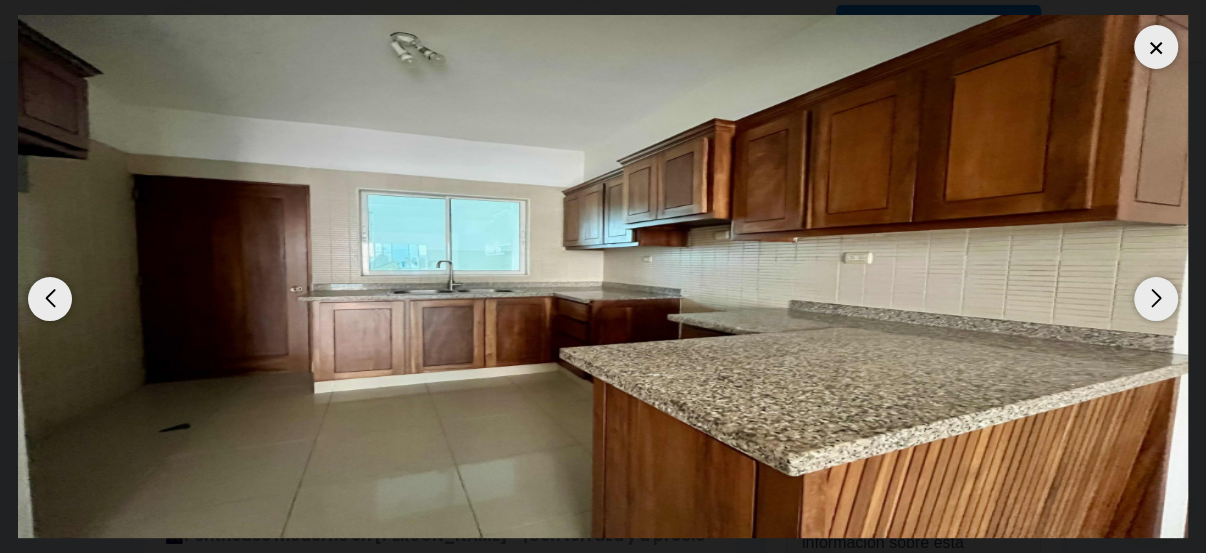 click at bounding box center (1156, 299) 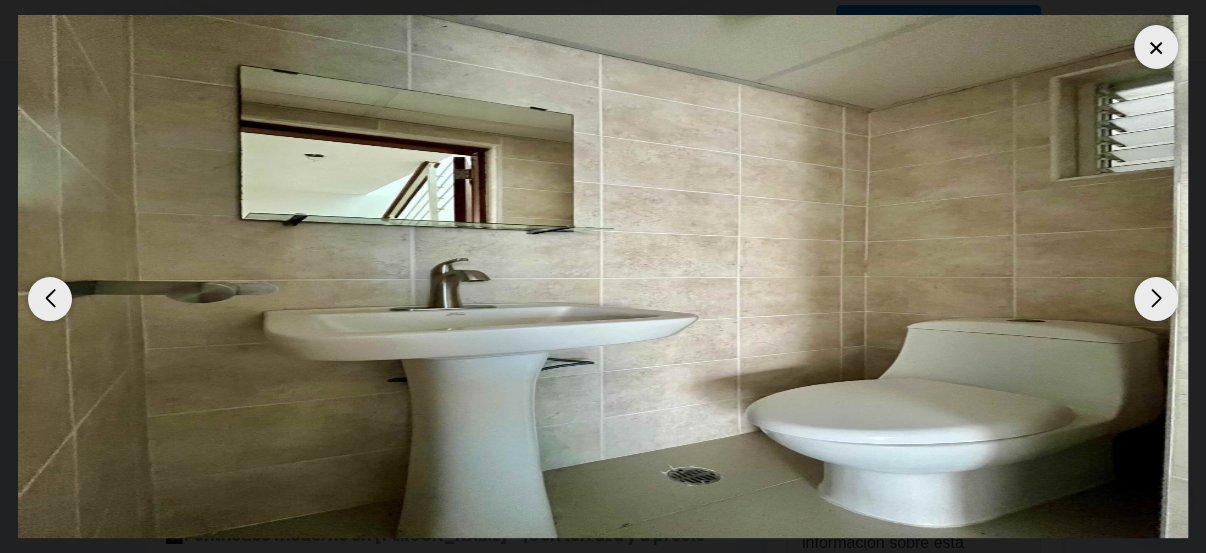 click at bounding box center [1156, 299] 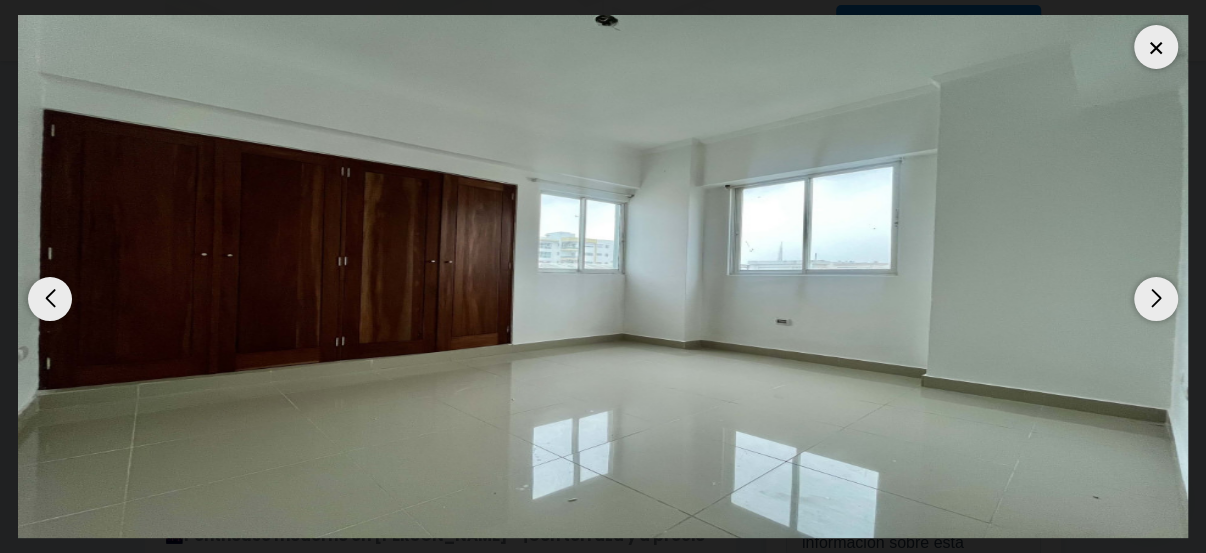 click at bounding box center (1156, 299) 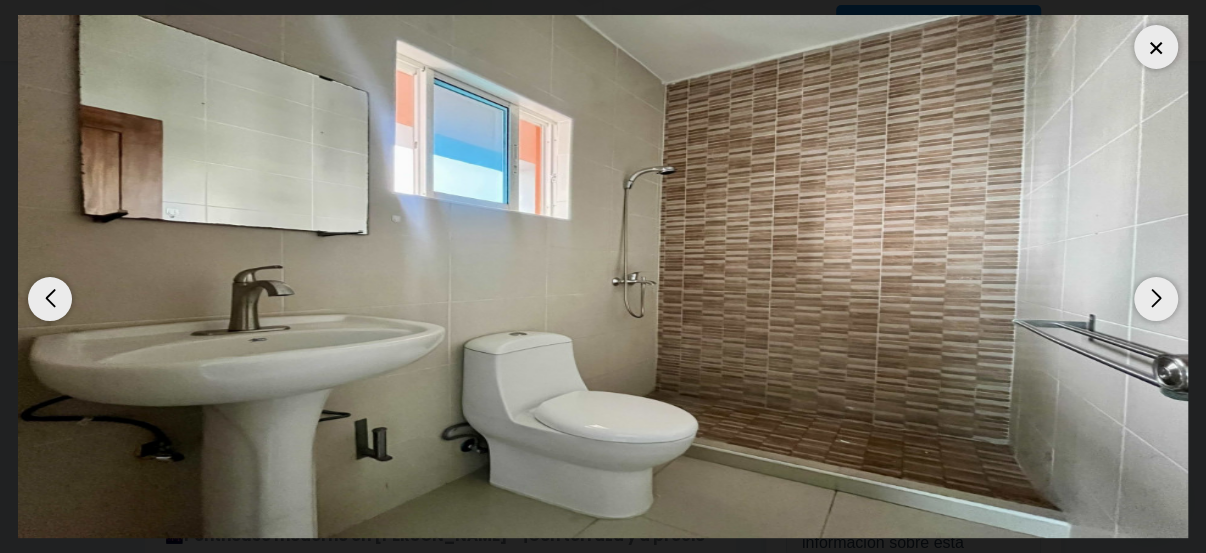 click at bounding box center (1156, 299) 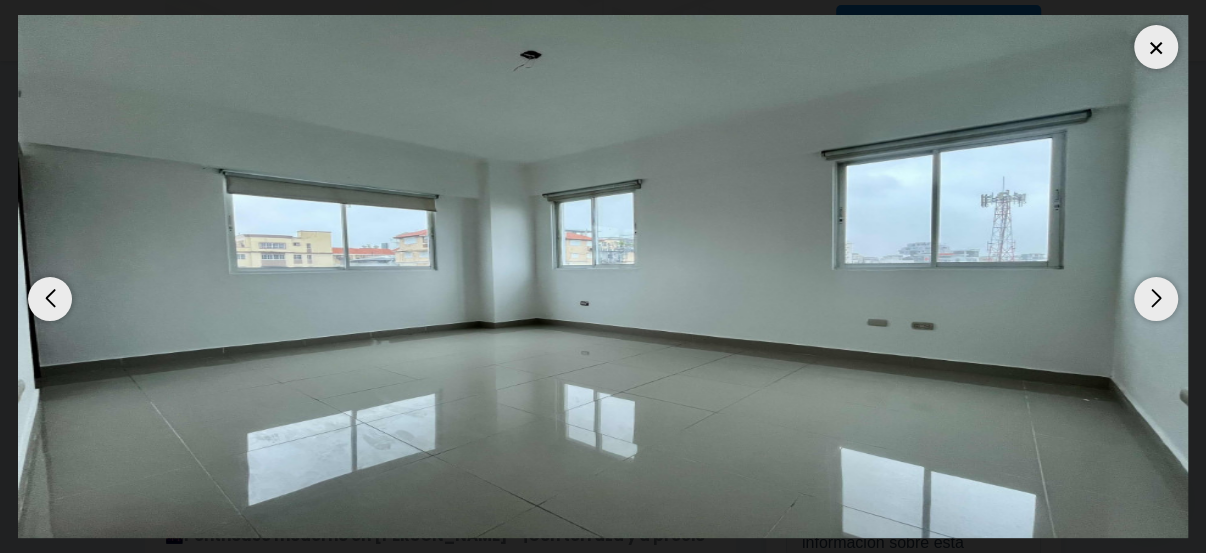 click at bounding box center [1156, 299] 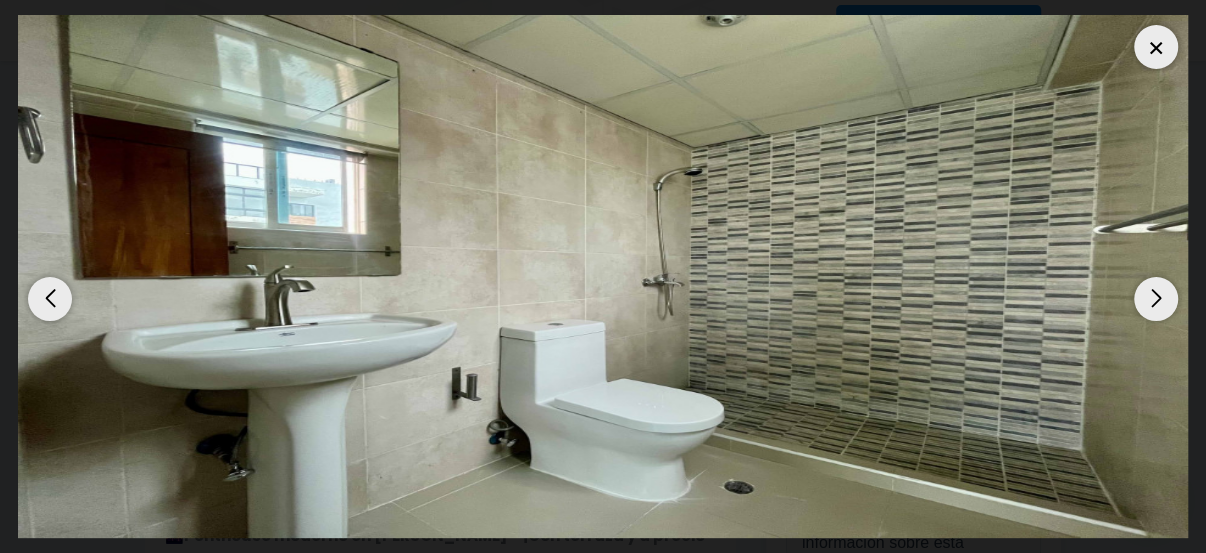 click at bounding box center (1156, 299) 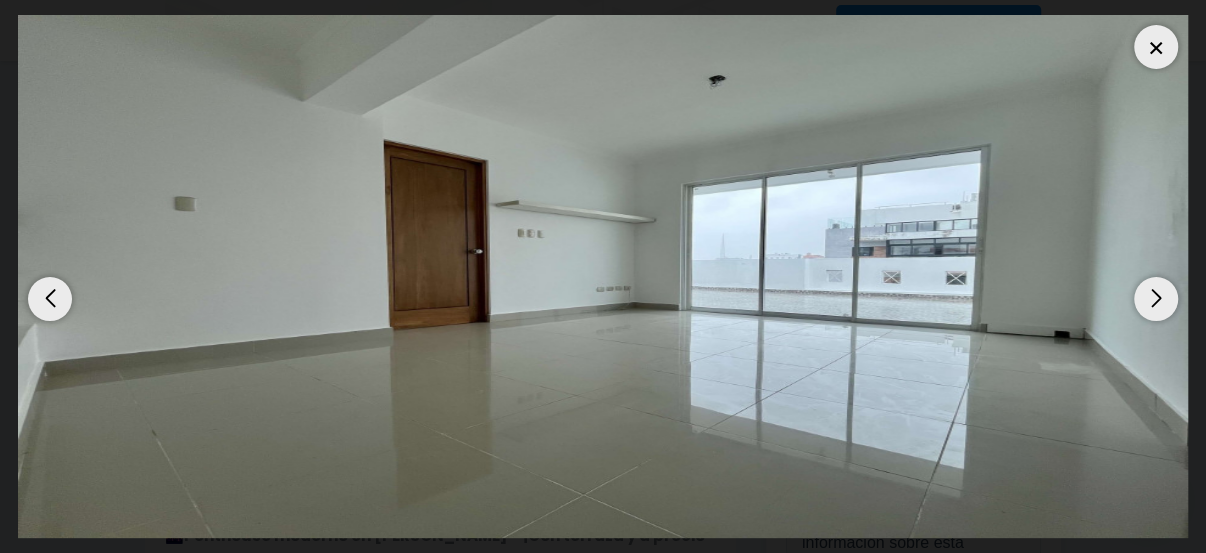 click at bounding box center [1156, 299] 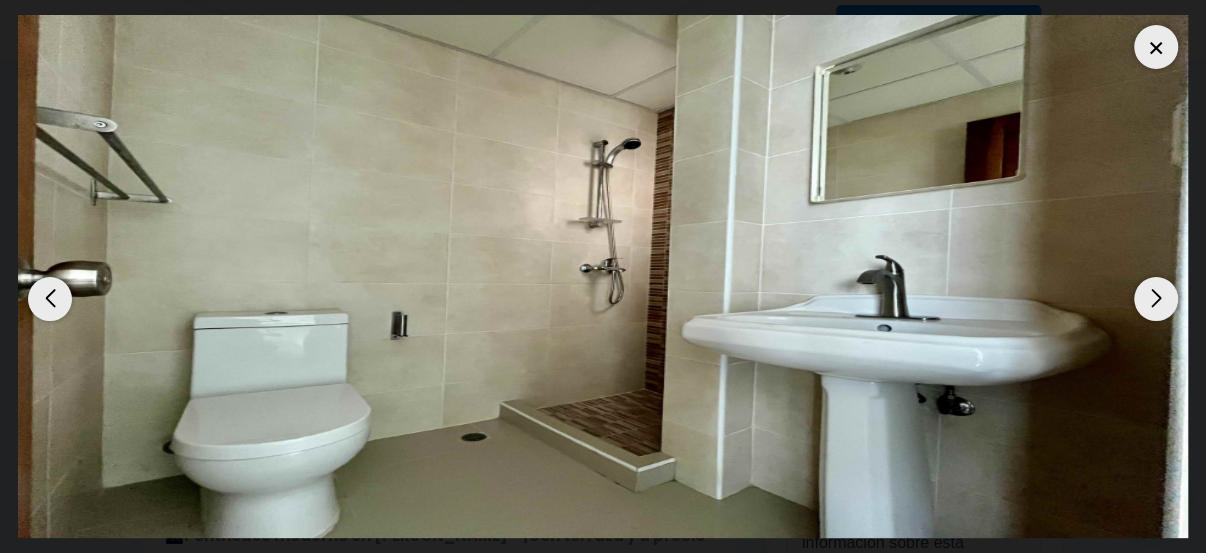 click at bounding box center (1156, 299) 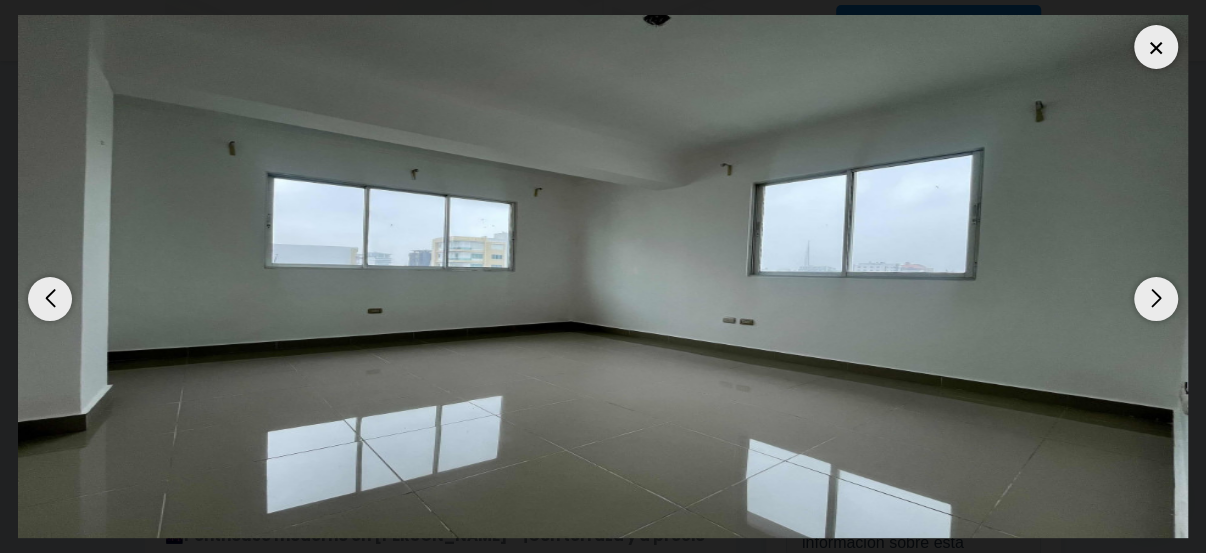 click at bounding box center [1156, 299] 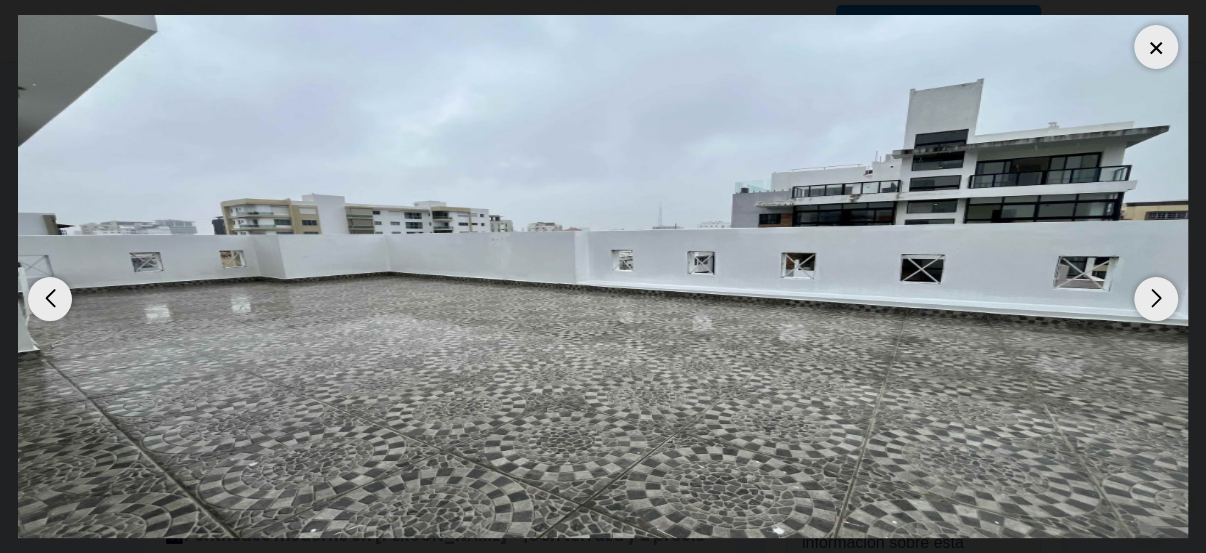 click at bounding box center (1156, 299) 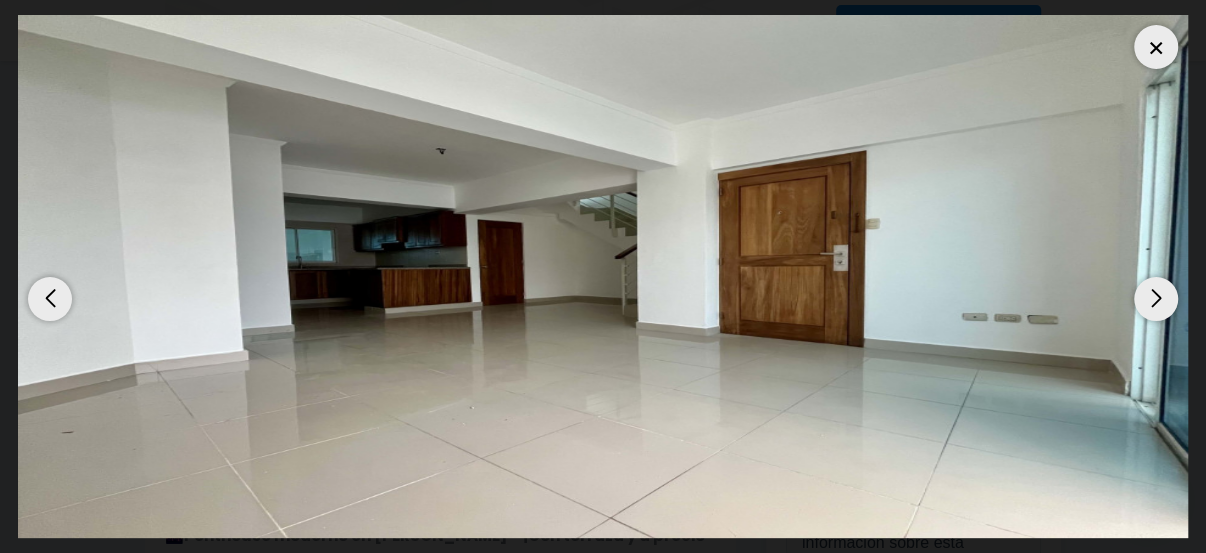 click at bounding box center (1156, 299) 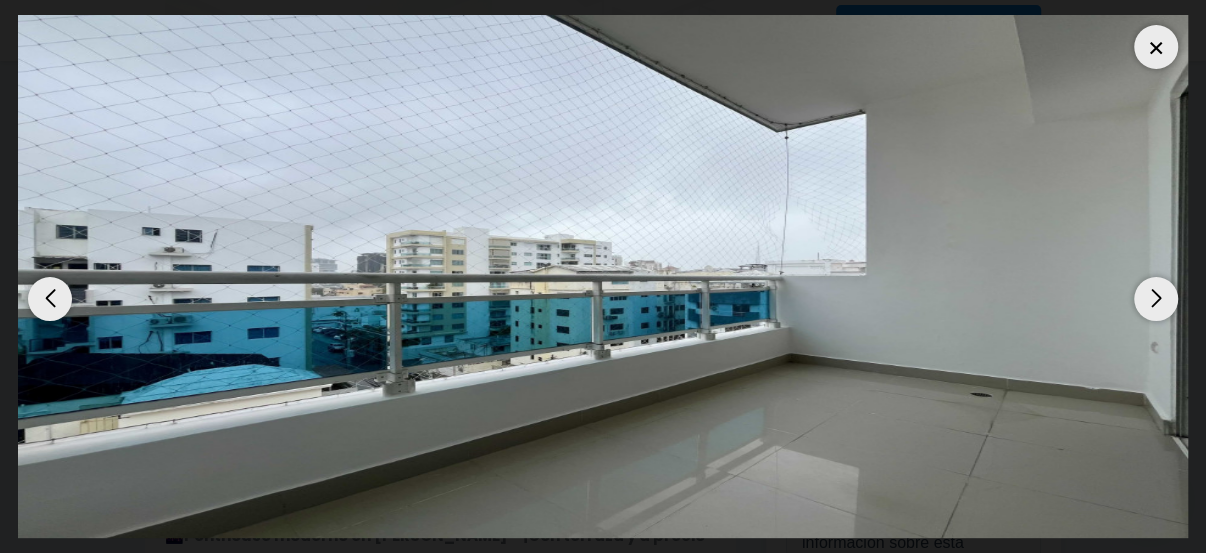 click at bounding box center [1156, 299] 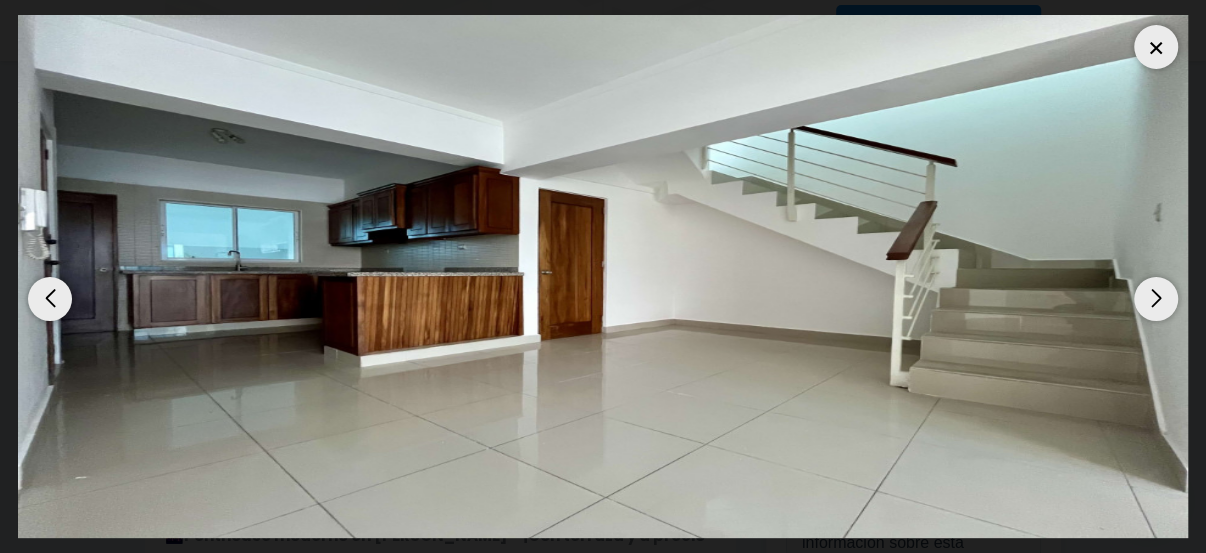 click at bounding box center [1156, 299] 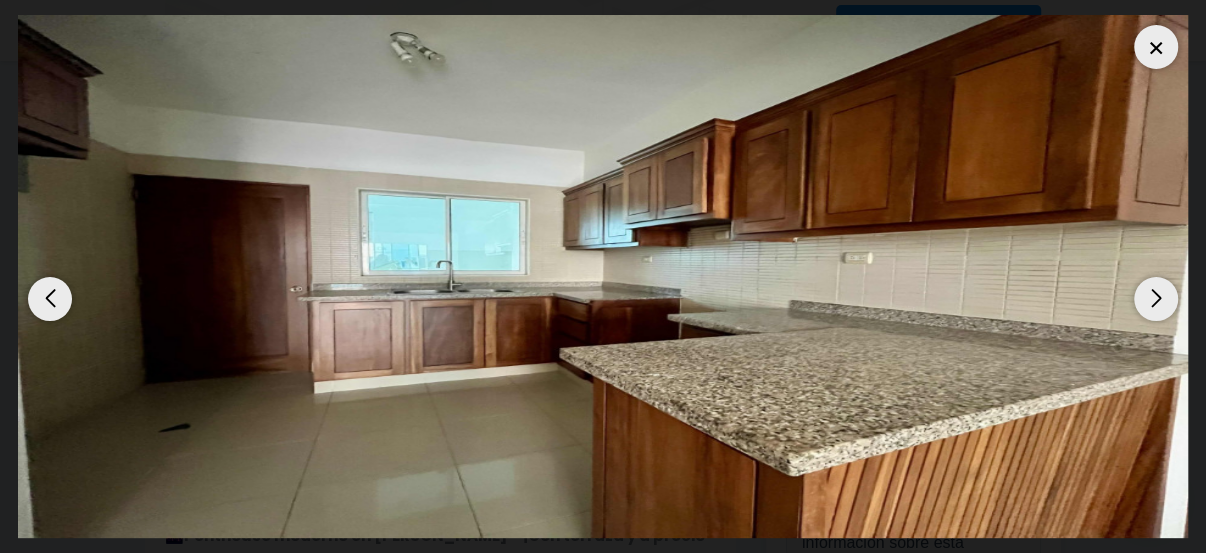click at bounding box center [1156, 299] 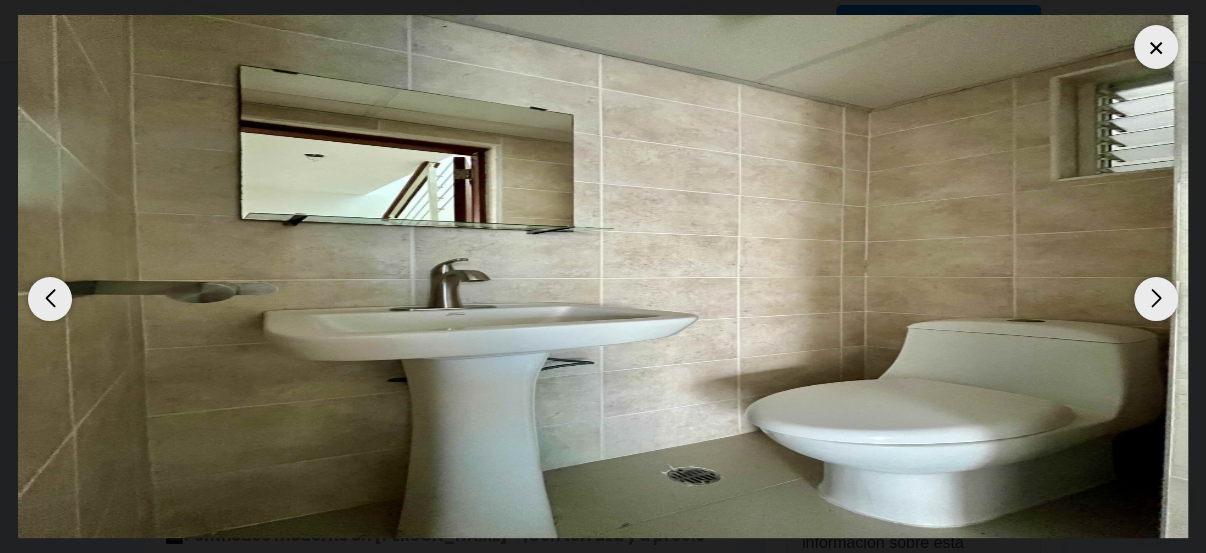 click at bounding box center (1156, 299) 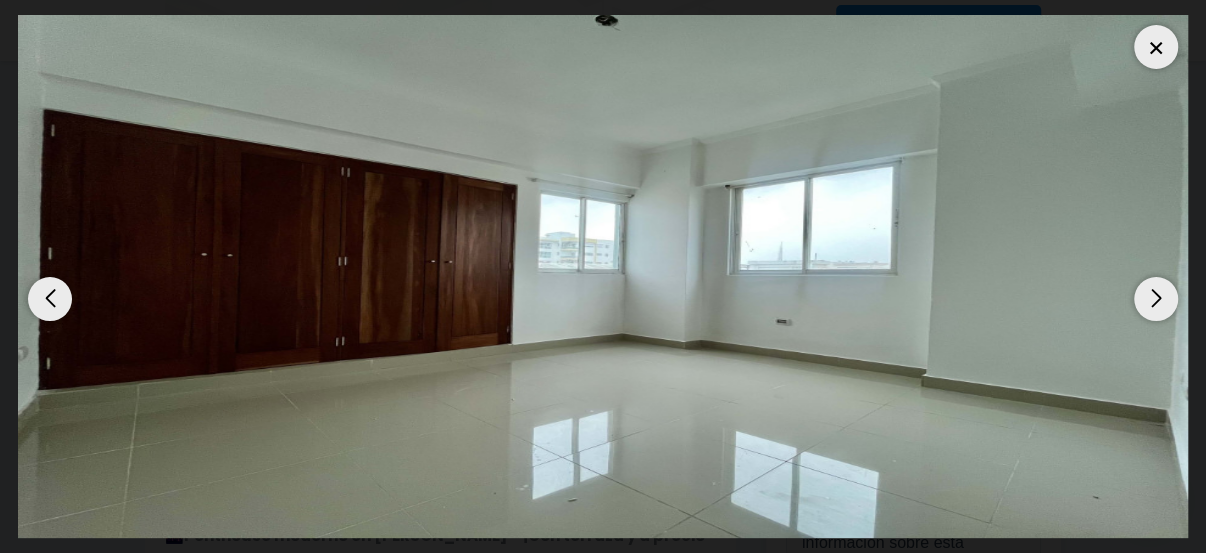 click at bounding box center [1156, 299] 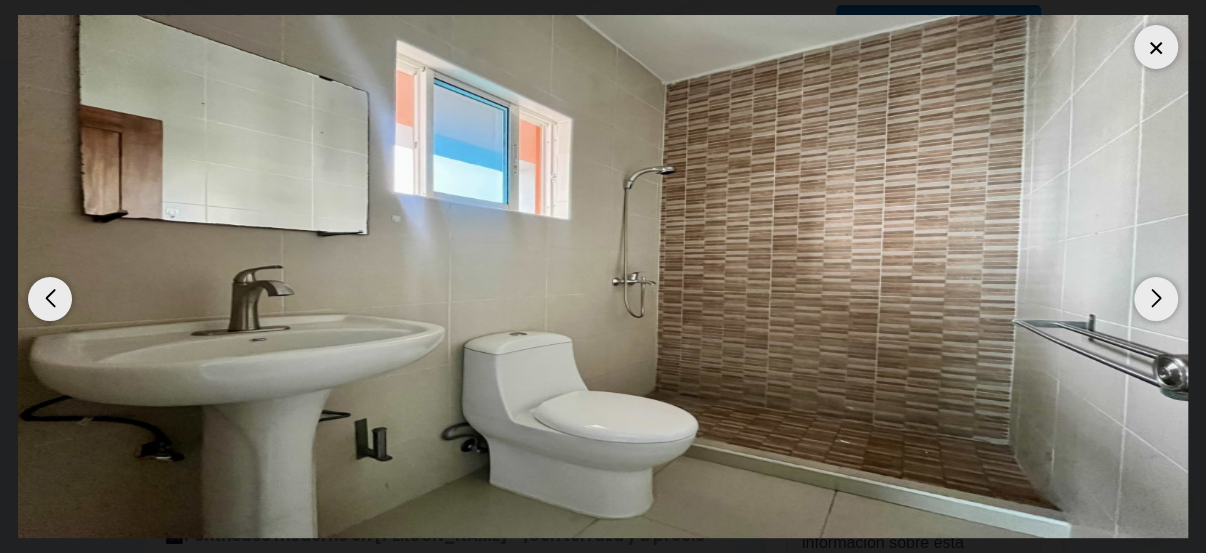 click at bounding box center (1156, 299) 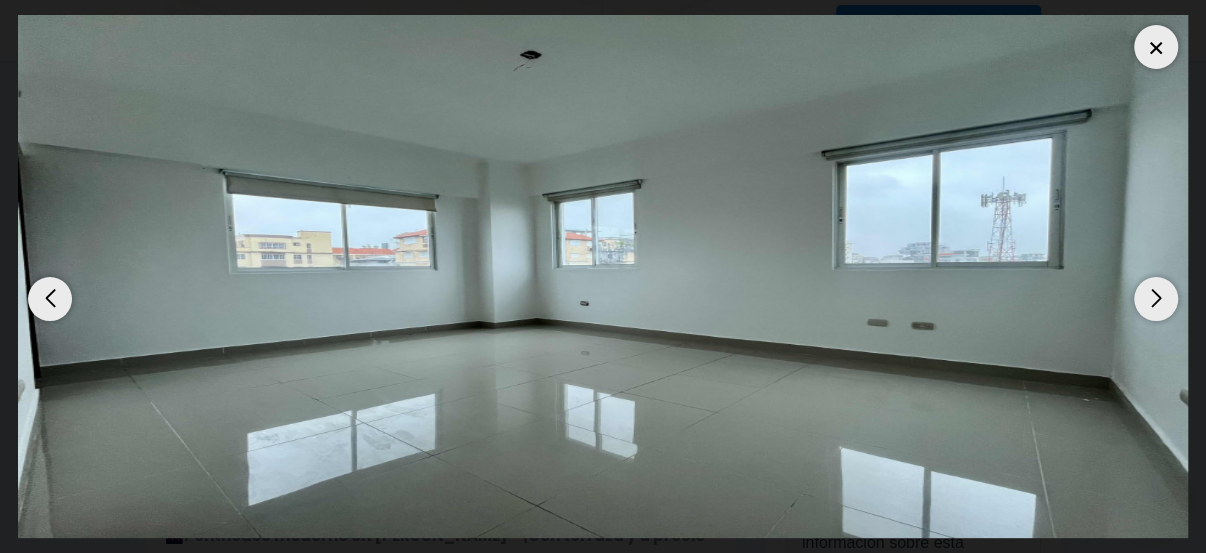 click at bounding box center (1156, 299) 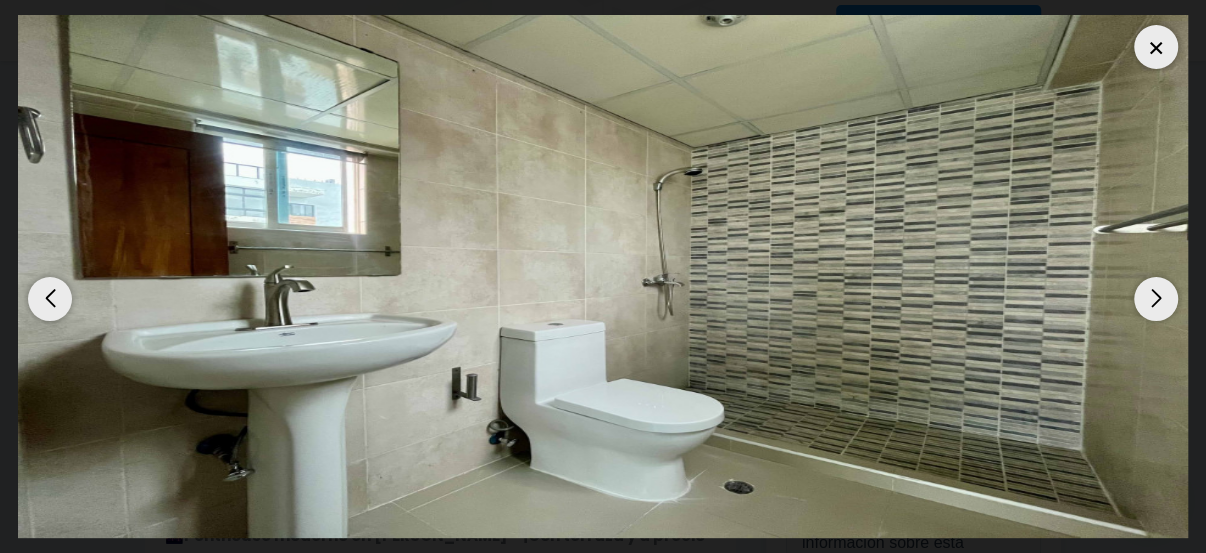 click at bounding box center [1156, 47] 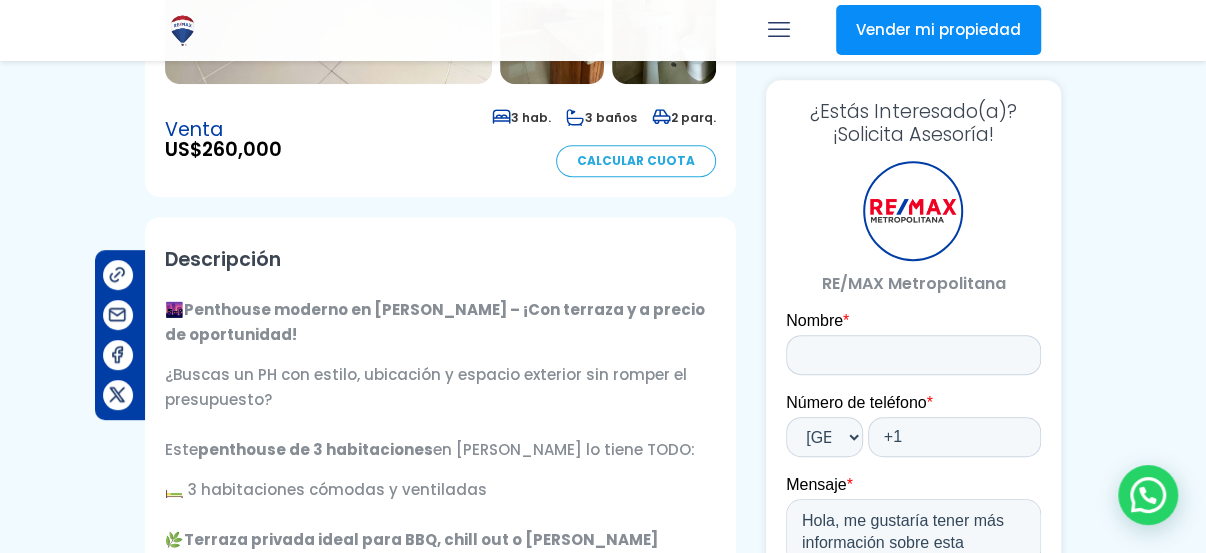 scroll, scrollTop: 626, scrollLeft: 0, axis: vertical 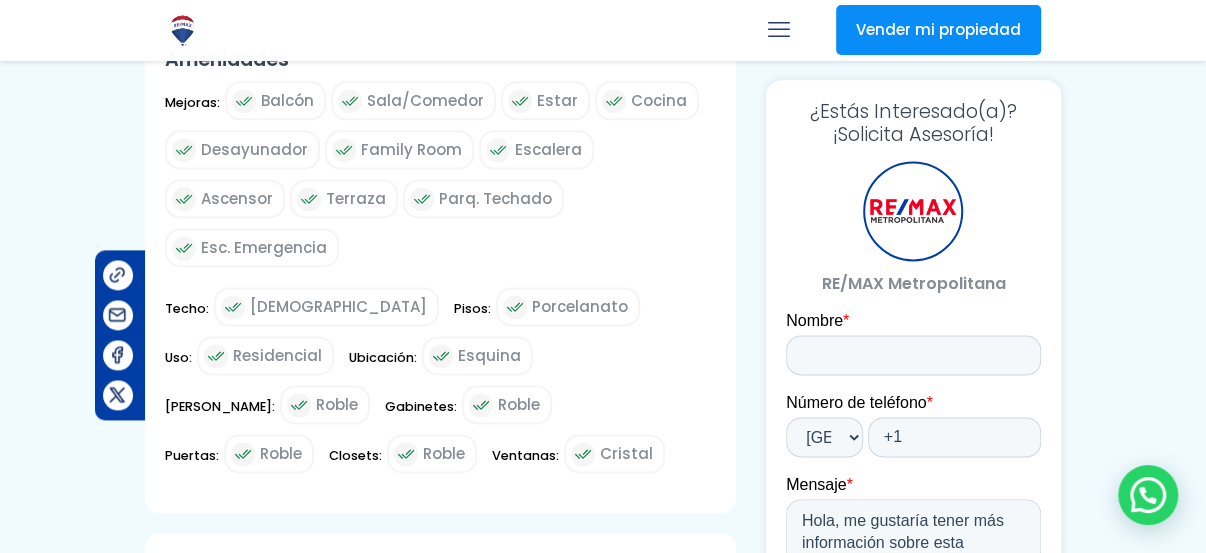 drag, startPoint x: 170, startPoint y: 157, endPoint x: 697, endPoint y: 312, distance: 549.3214 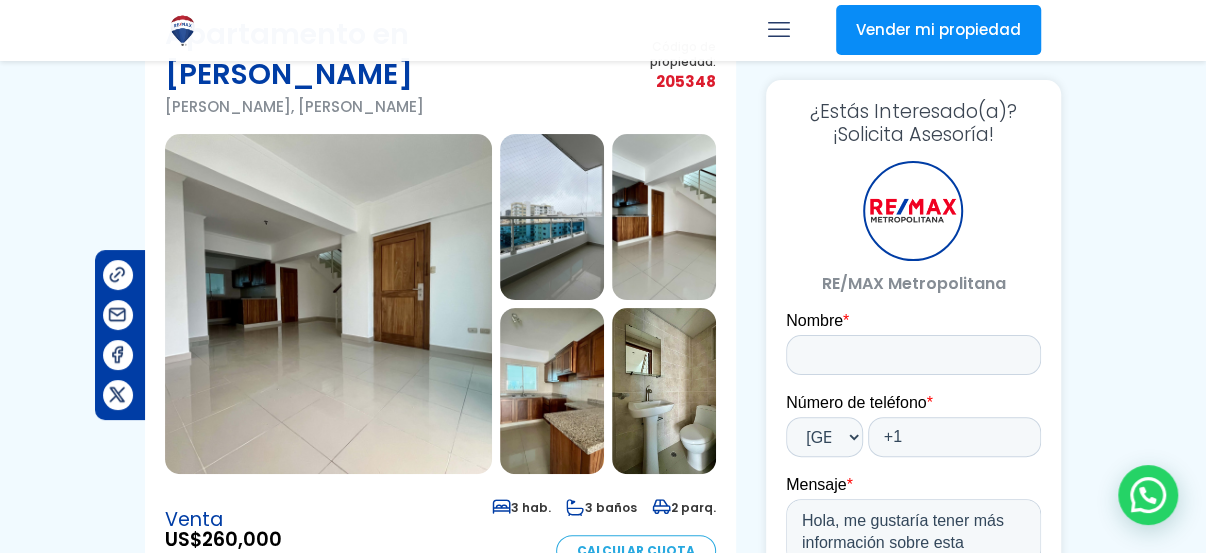scroll, scrollTop: 135, scrollLeft: 0, axis: vertical 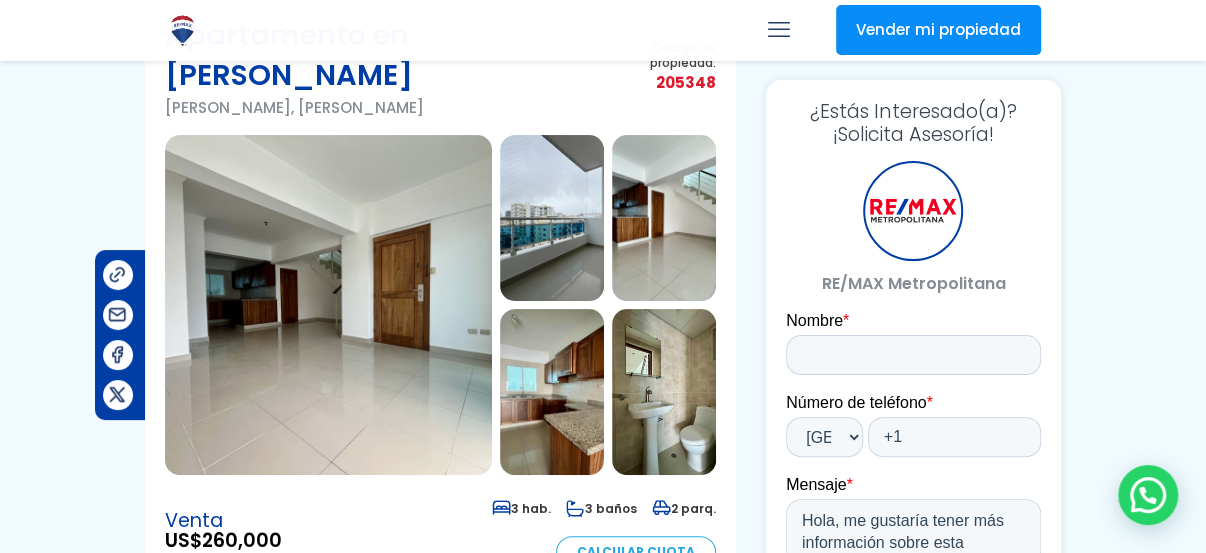 click at bounding box center (328, 305) 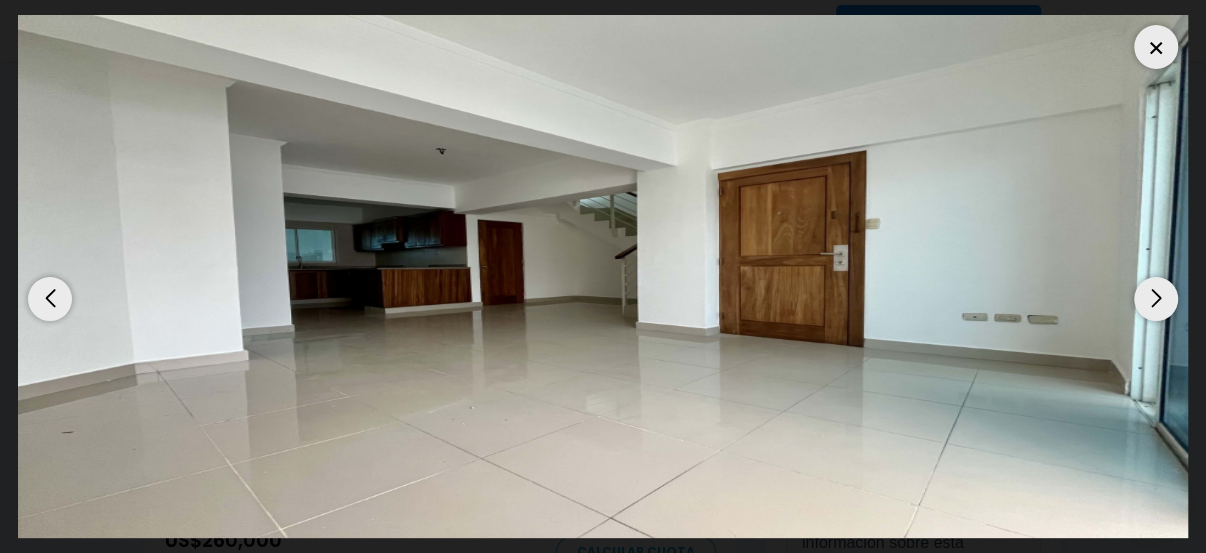 click at bounding box center [1156, 299] 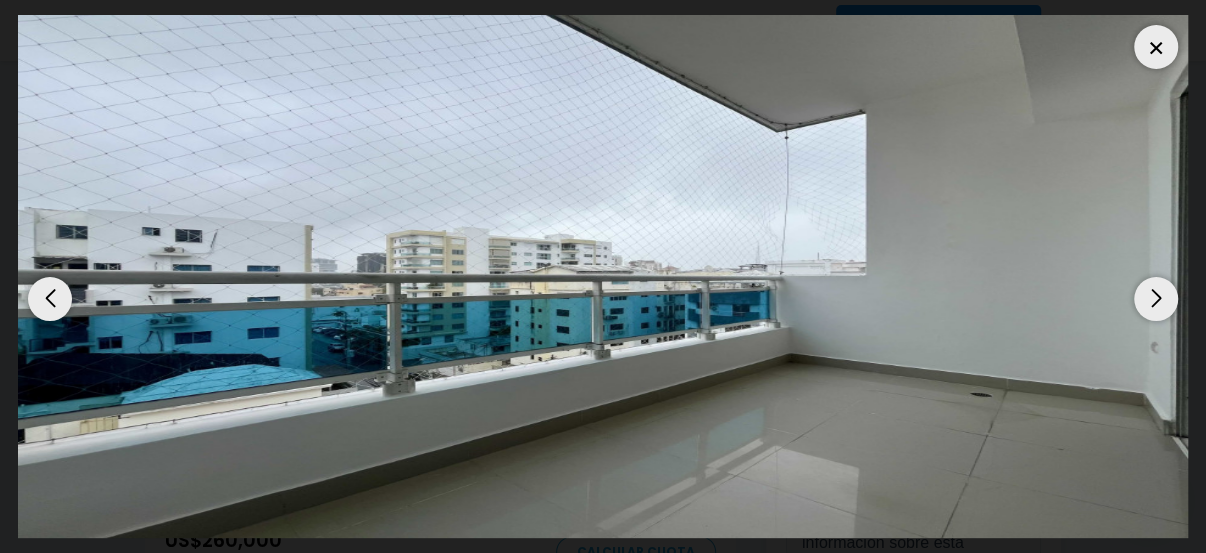 click at bounding box center [1156, 299] 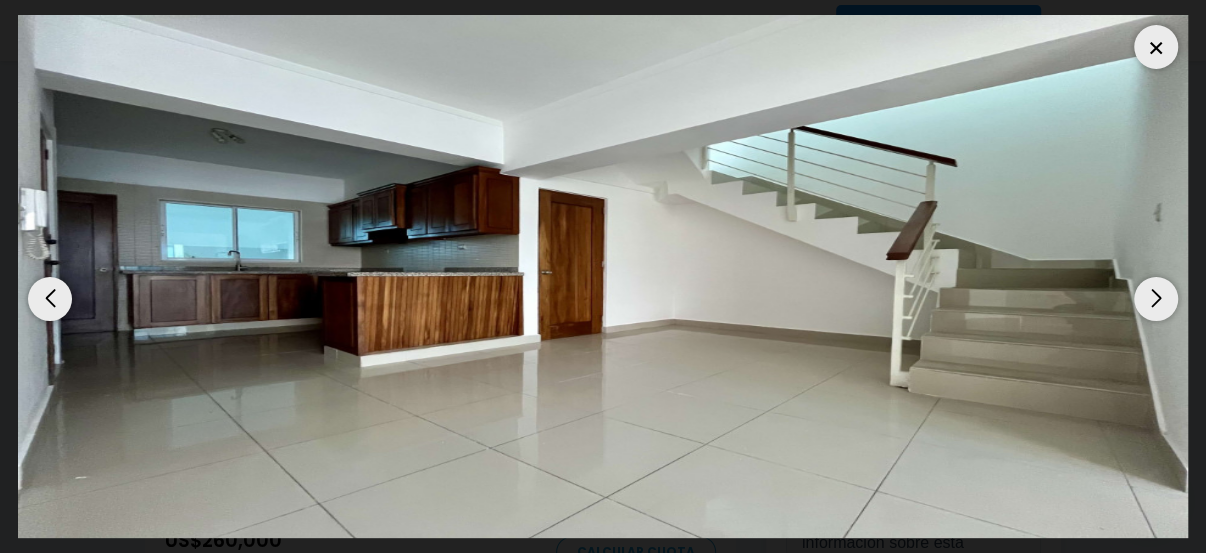click at bounding box center [1156, 299] 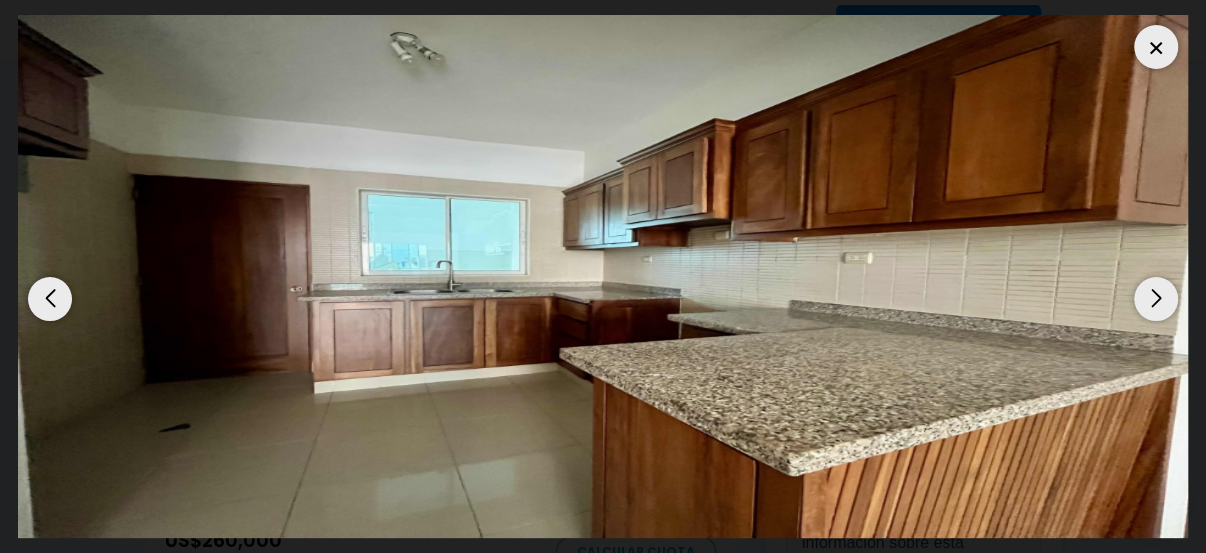 click at bounding box center (1156, 299) 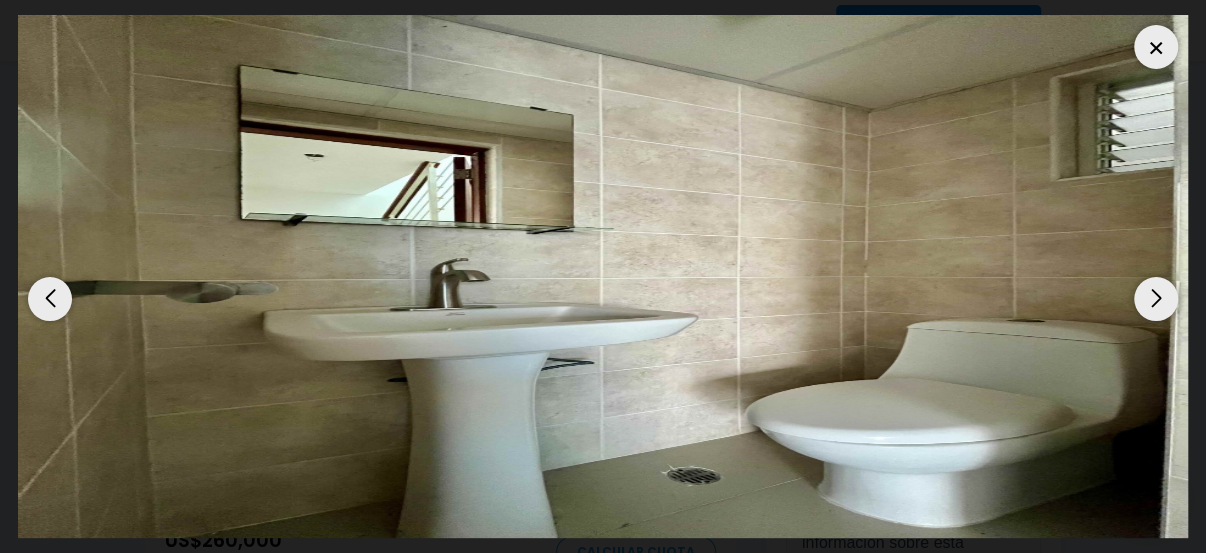 click at bounding box center (1156, 299) 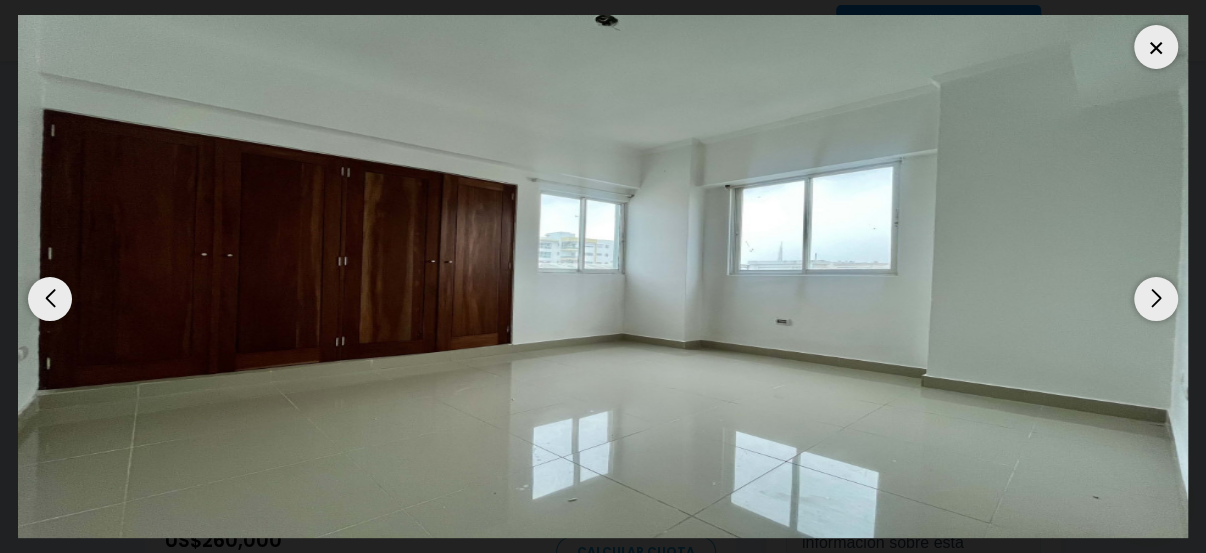 click at bounding box center (50, 299) 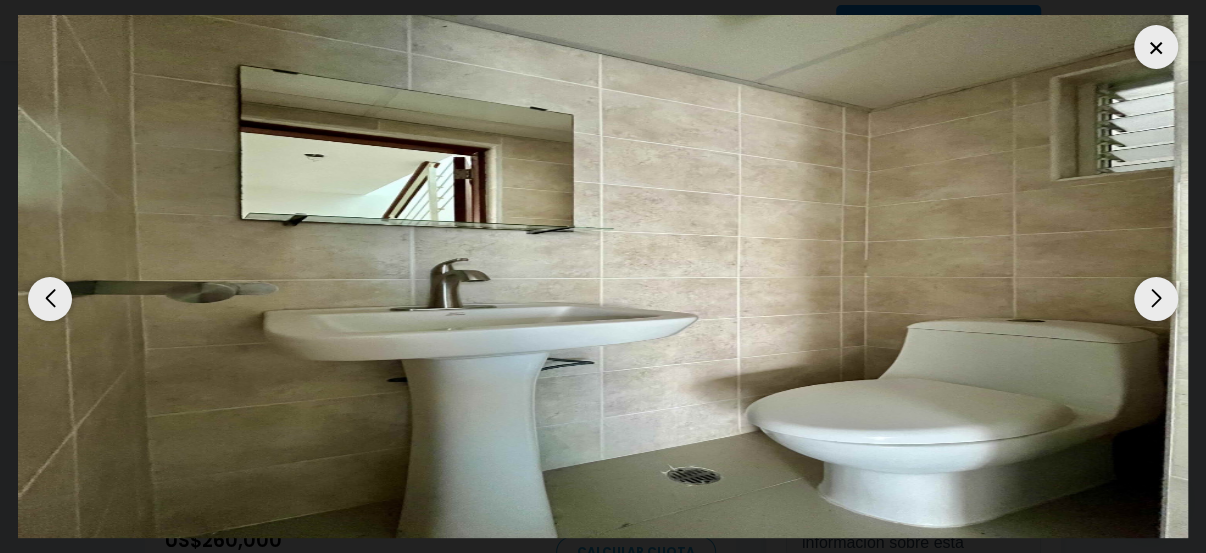 click at bounding box center [1156, 299] 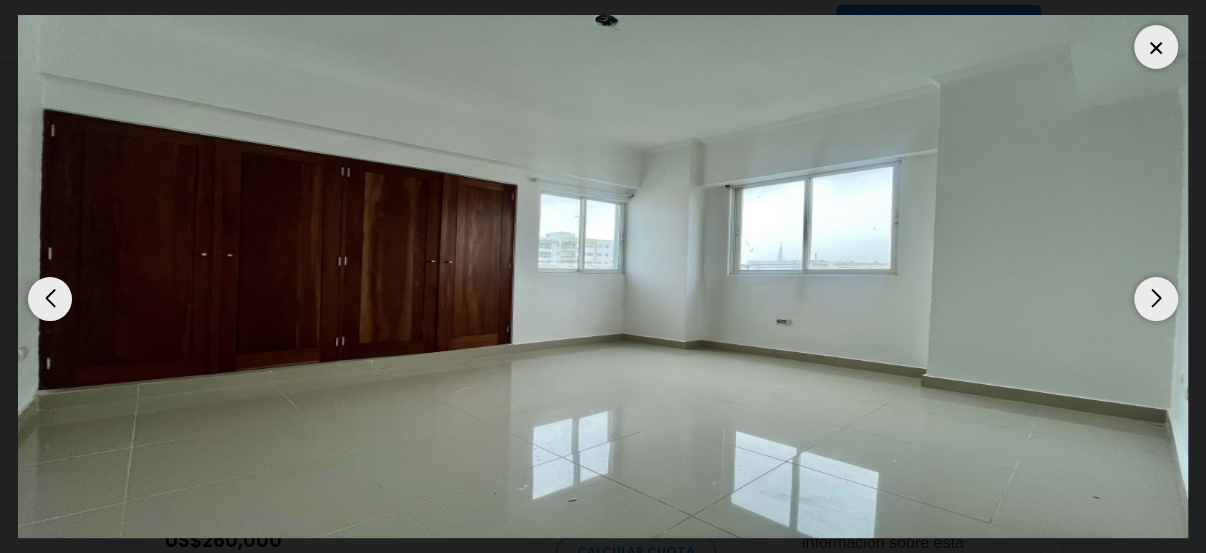 click at bounding box center [1156, 299] 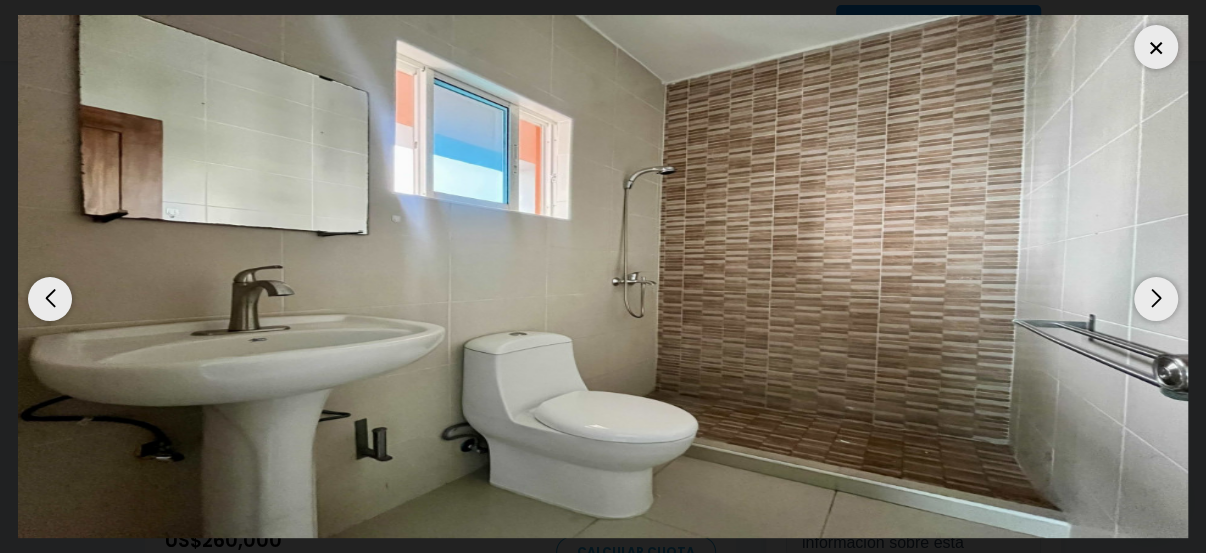 click at bounding box center [1156, 299] 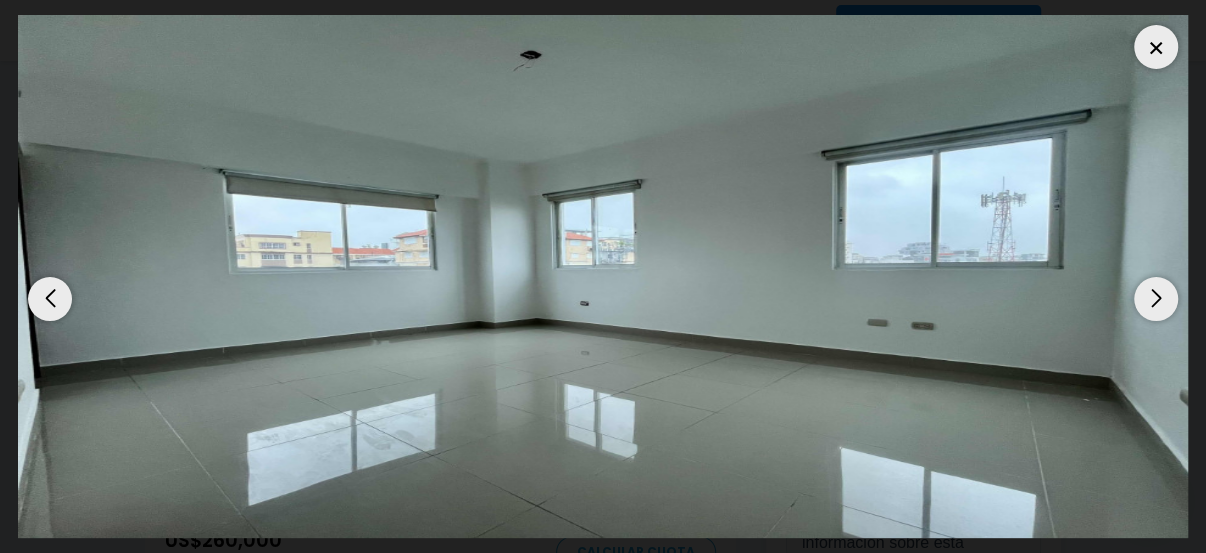 click at bounding box center [1156, 299] 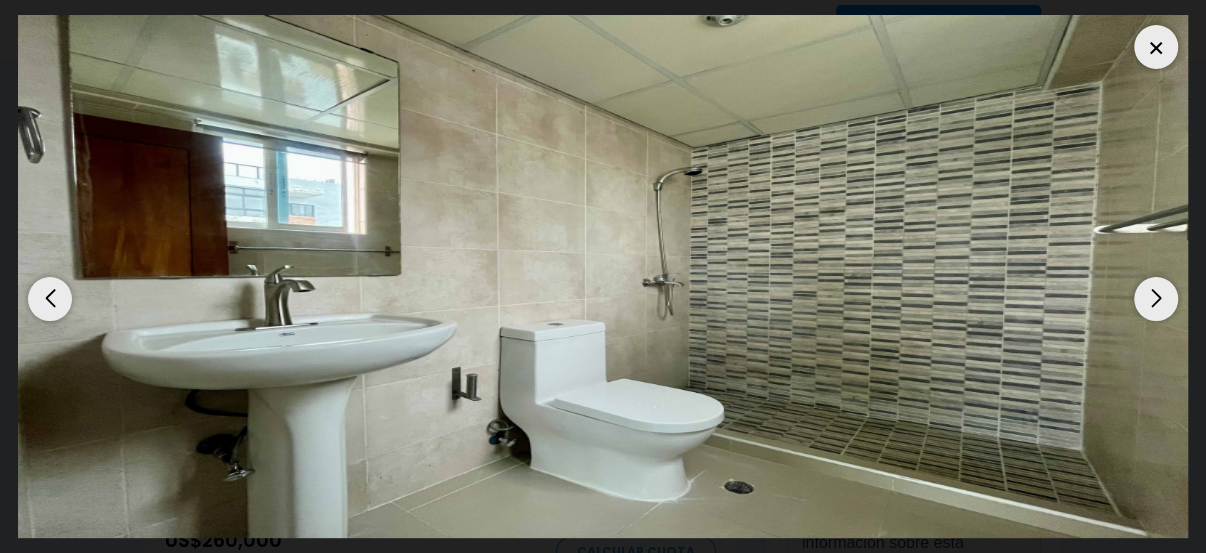 click at bounding box center [1156, 299] 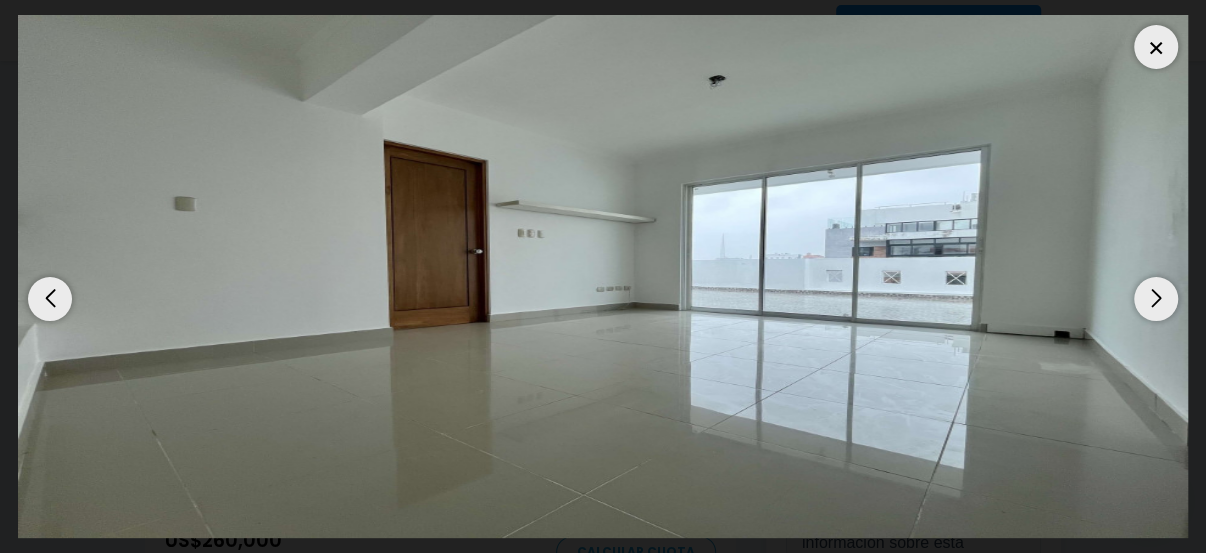 click at bounding box center [1156, 299] 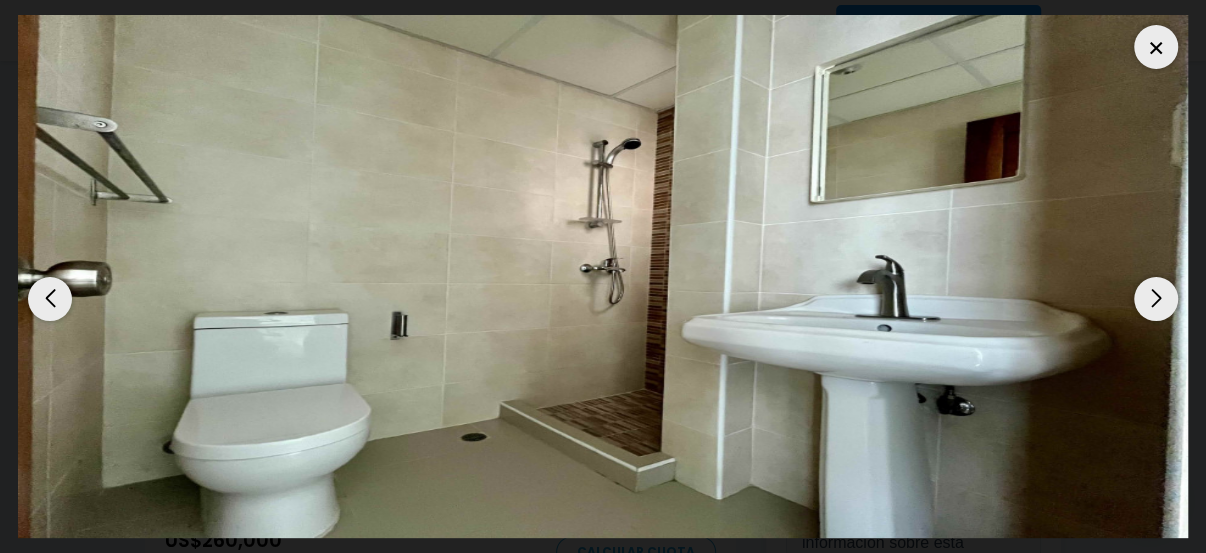 click at bounding box center (1156, 299) 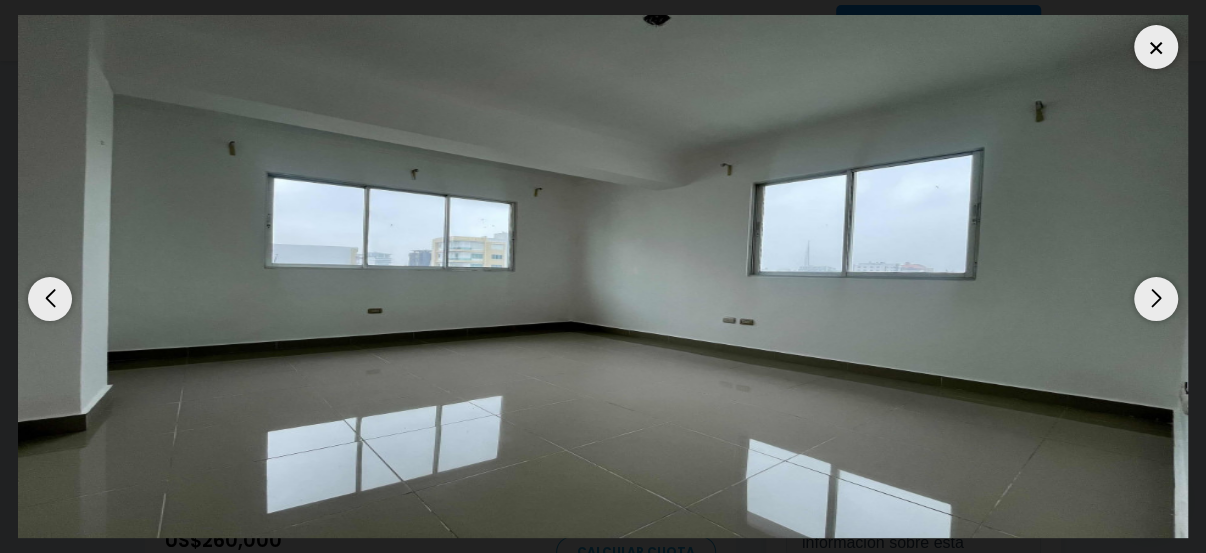 click at bounding box center (1156, 299) 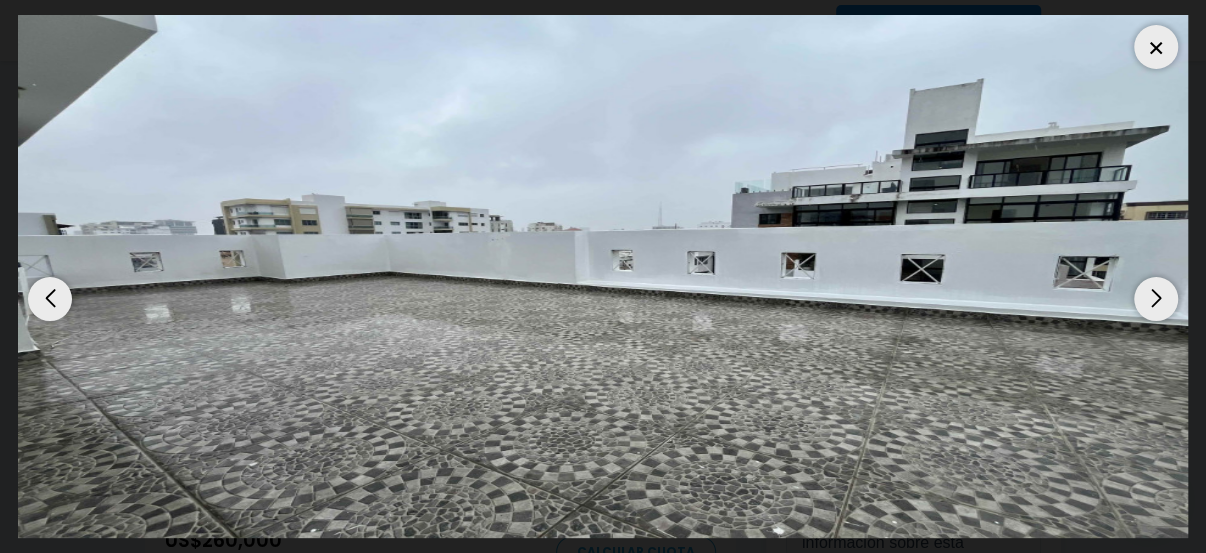 click at bounding box center [1156, 299] 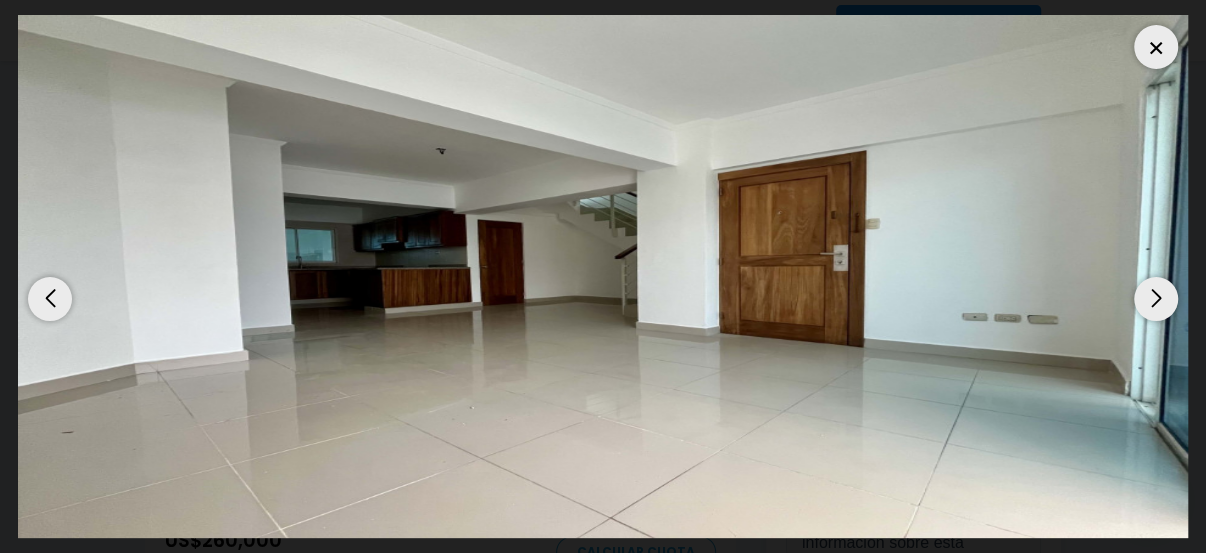 click at bounding box center [50, 299] 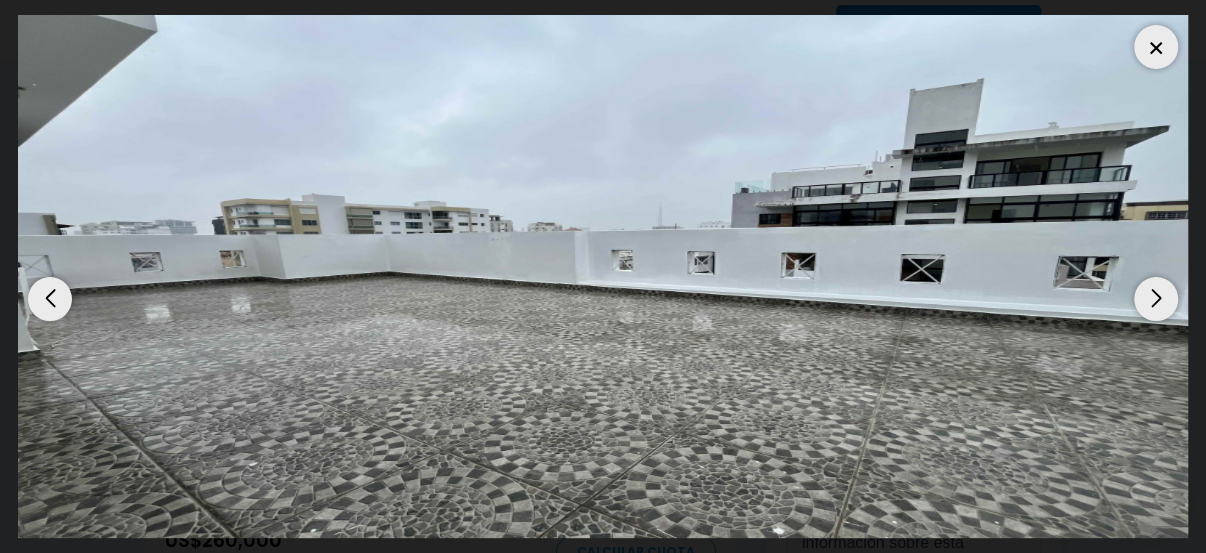 click at bounding box center [1156, 299] 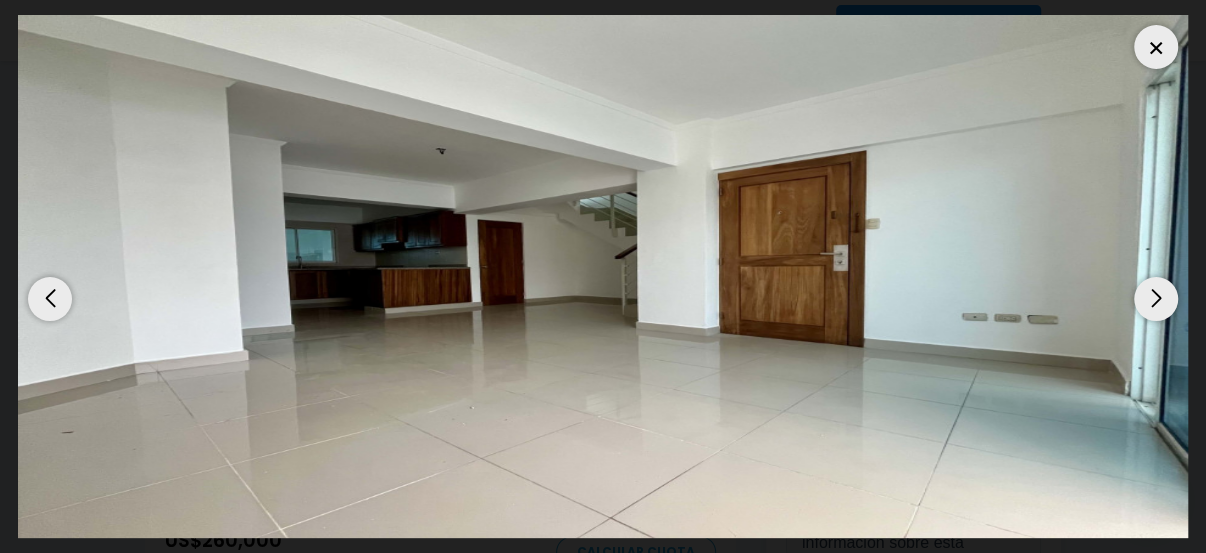 click at bounding box center (1156, 299) 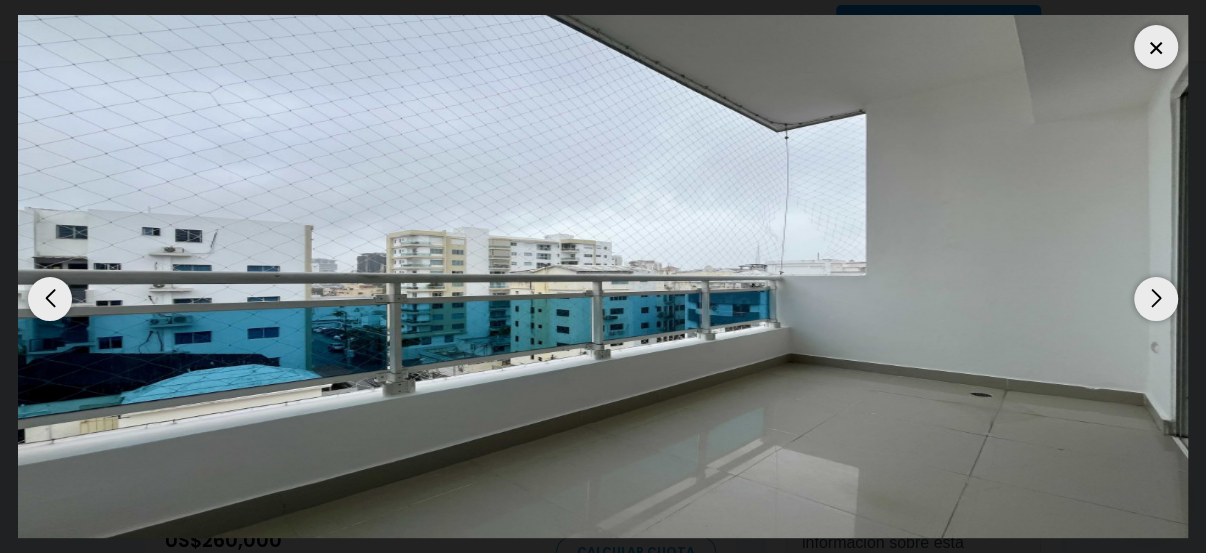 click at bounding box center [1156, 299] 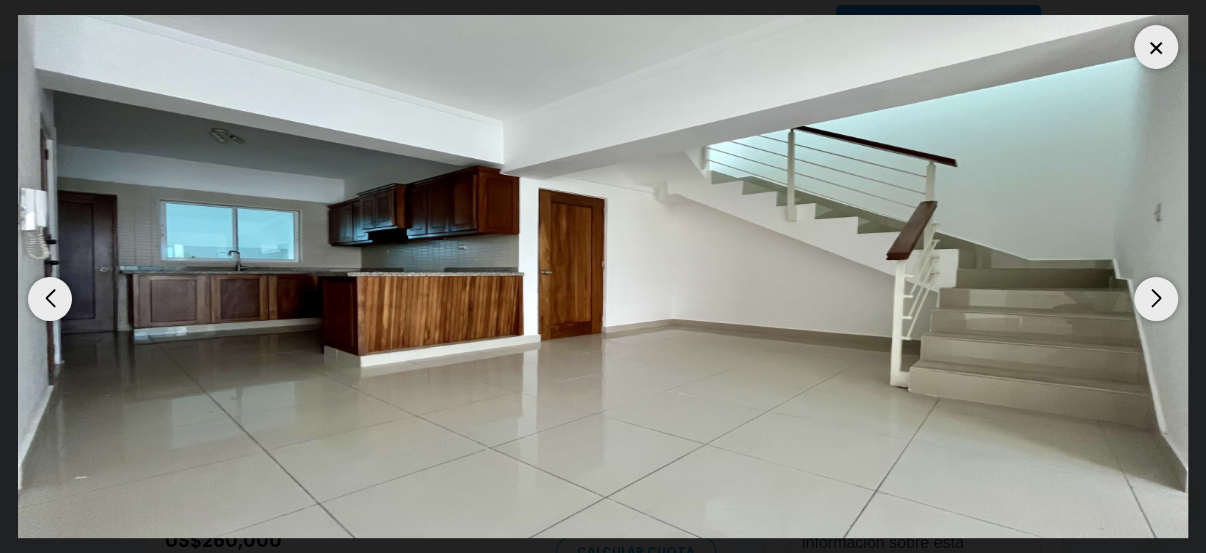 click at bounding box center (1156, 299) 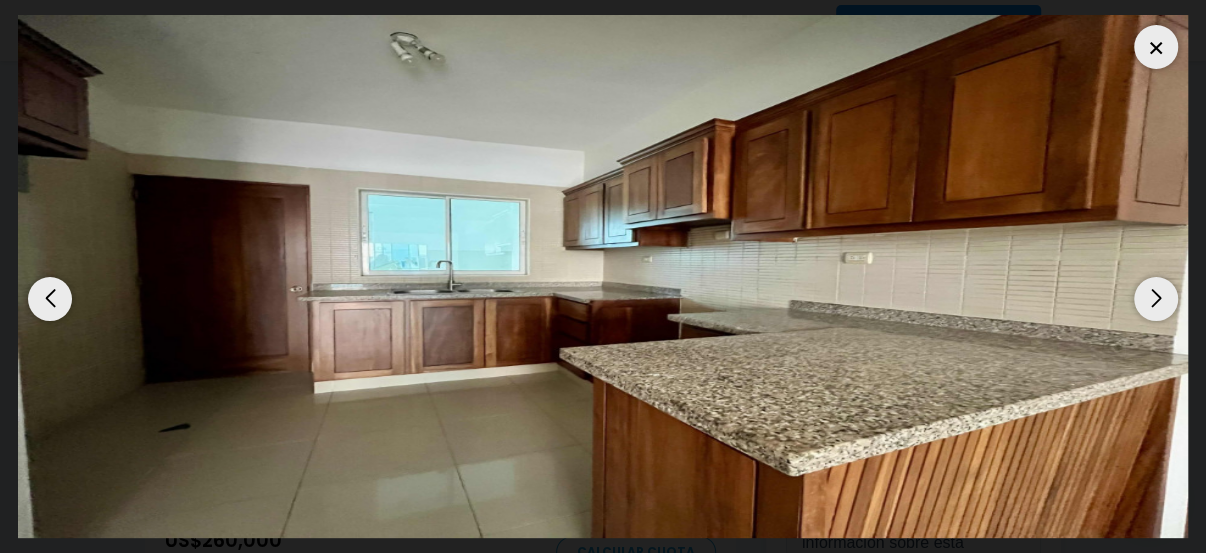 click at bounding box center [1156, 299] 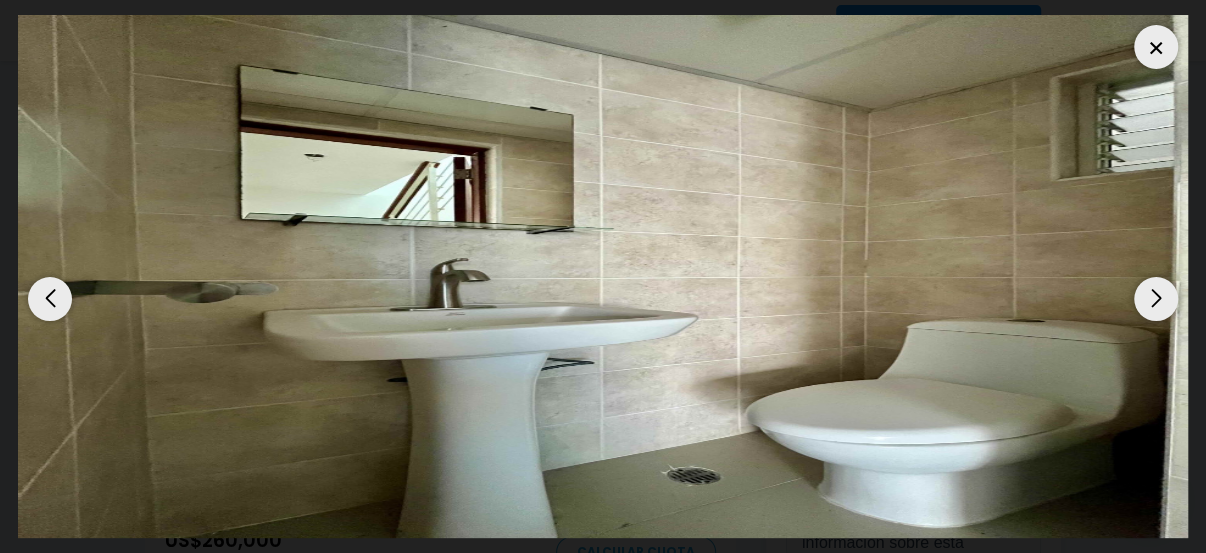 click at bounding box center [1156, 299] 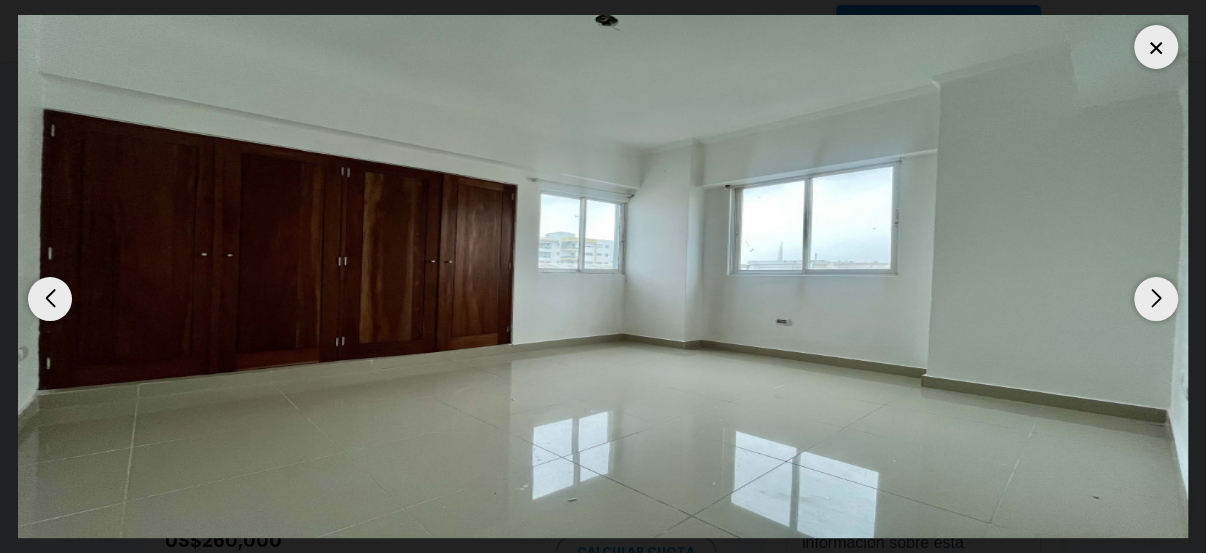 click at bounding box center [1156, 299] 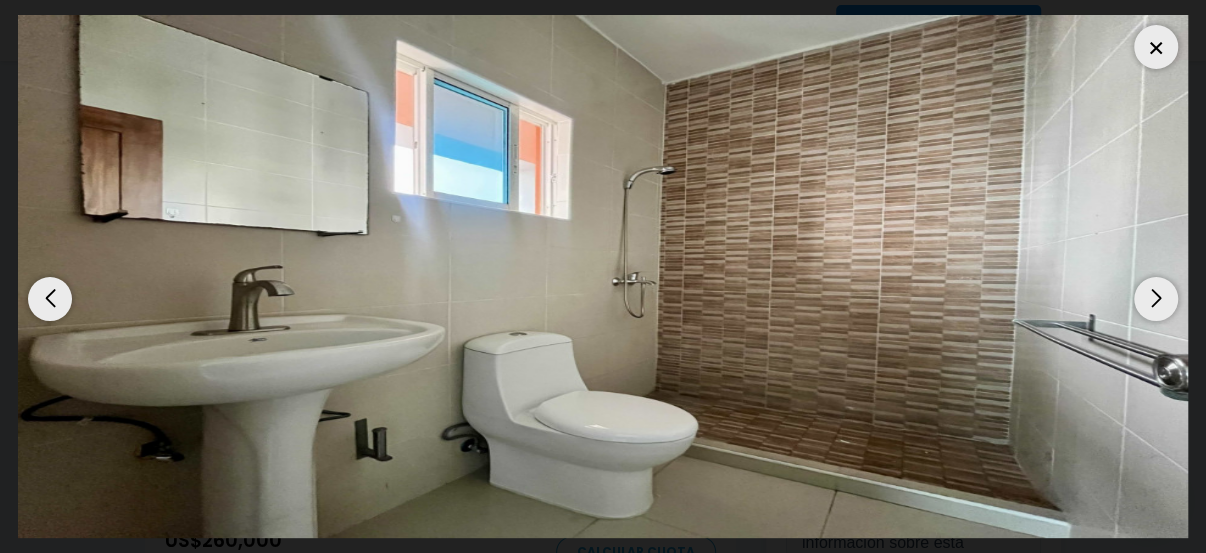 click at bounding box center (1156, 299) 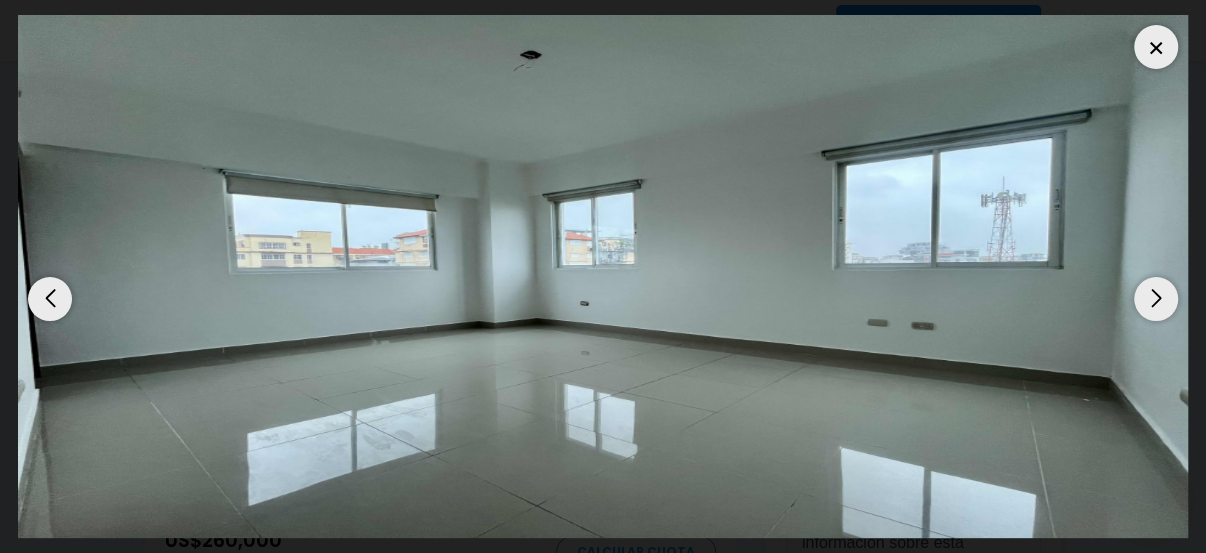 click at bounding box center [1156, 299] 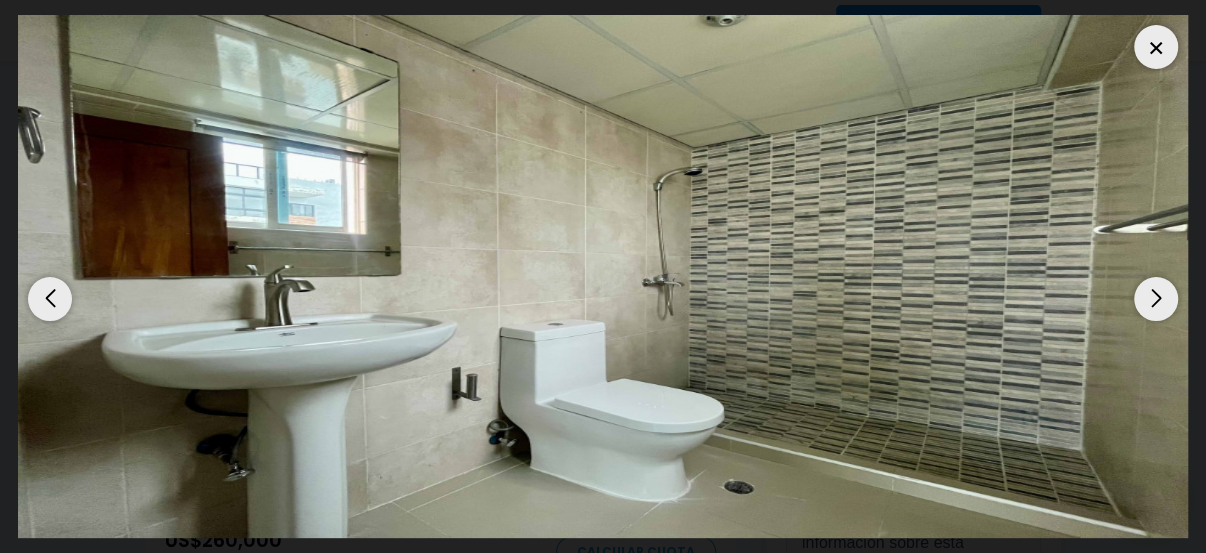 click at bounding box center (1156, 299) 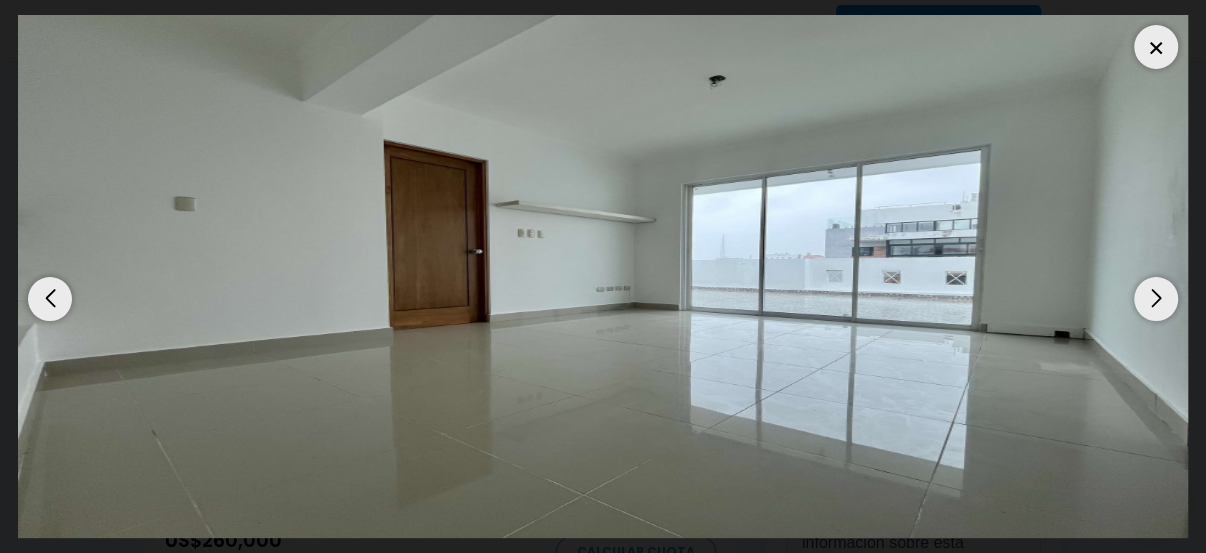 click at bounding box center (1156, 299) 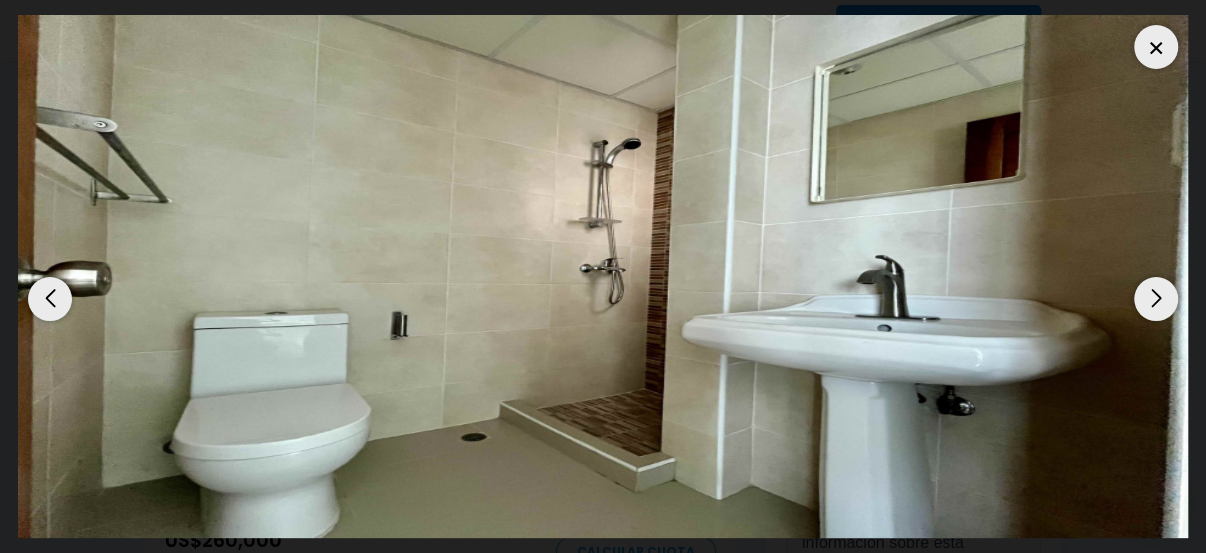 click at bounding box center (50, 299) 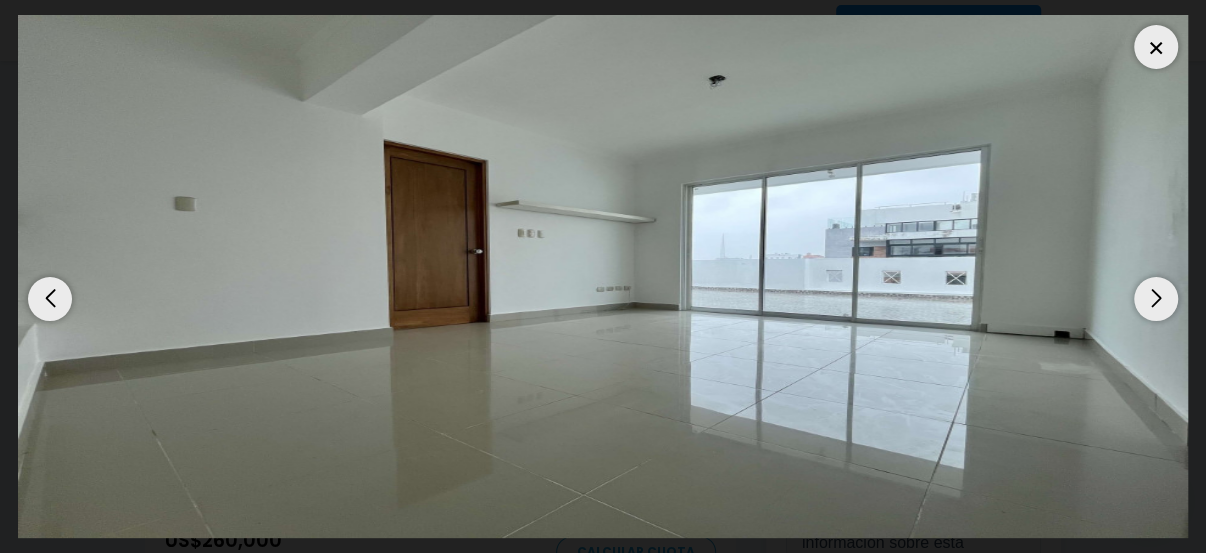 click at bounding box center (1156, 299) 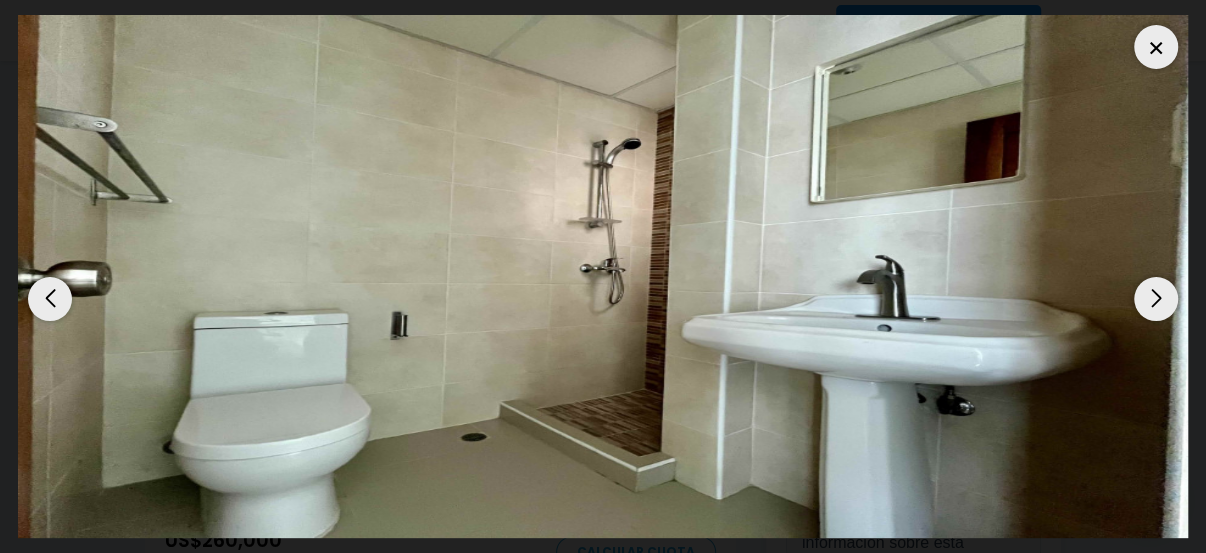 click at bounding box center (1156, 299) 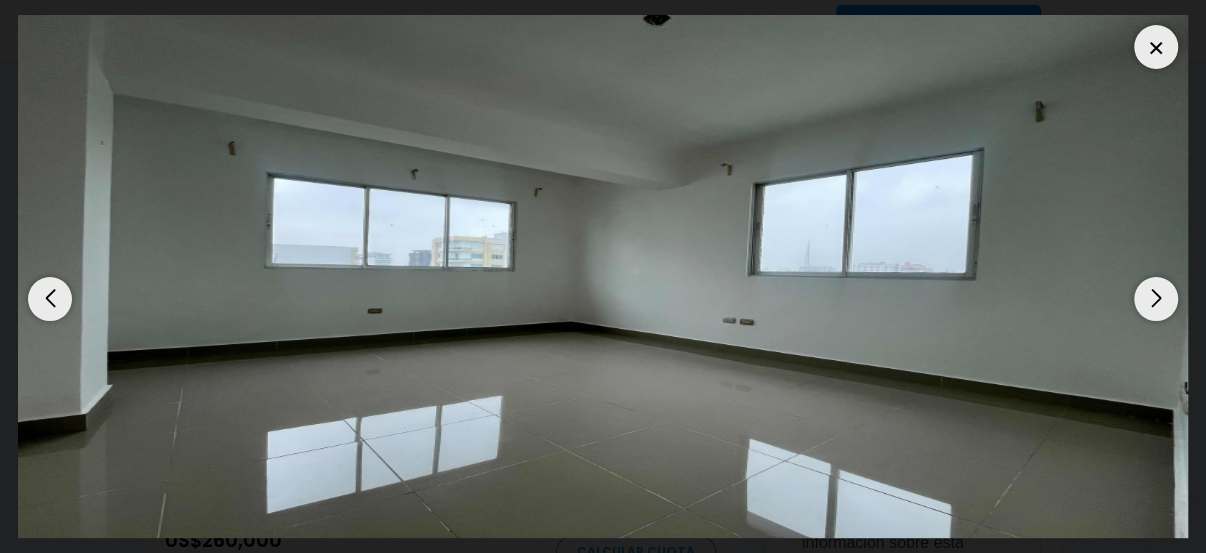 click at bounding box center [1156, 47] 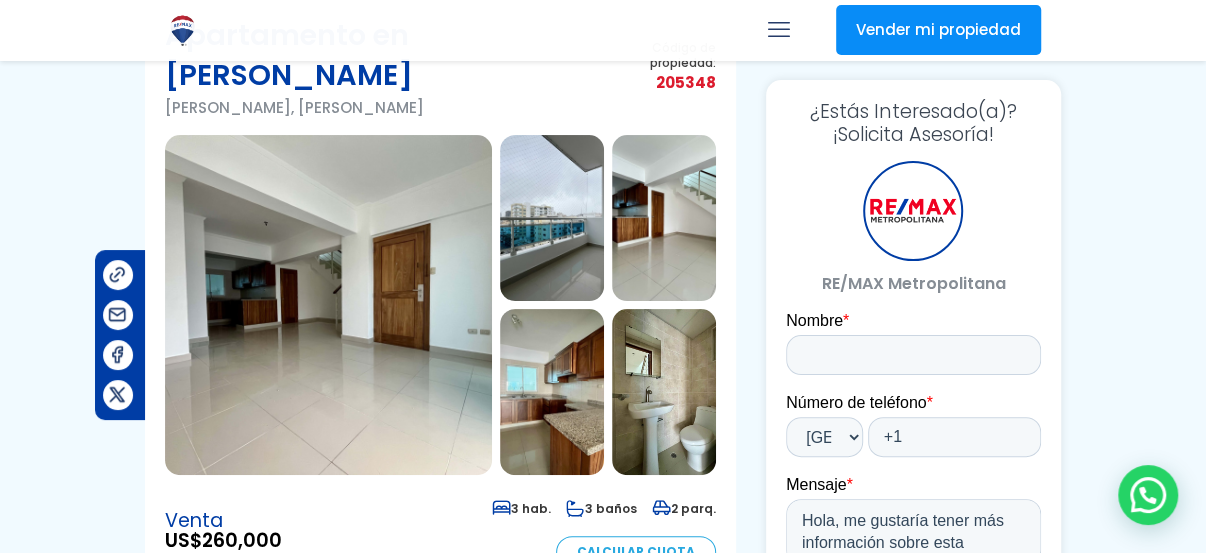 click at bounding box center (328, 305) 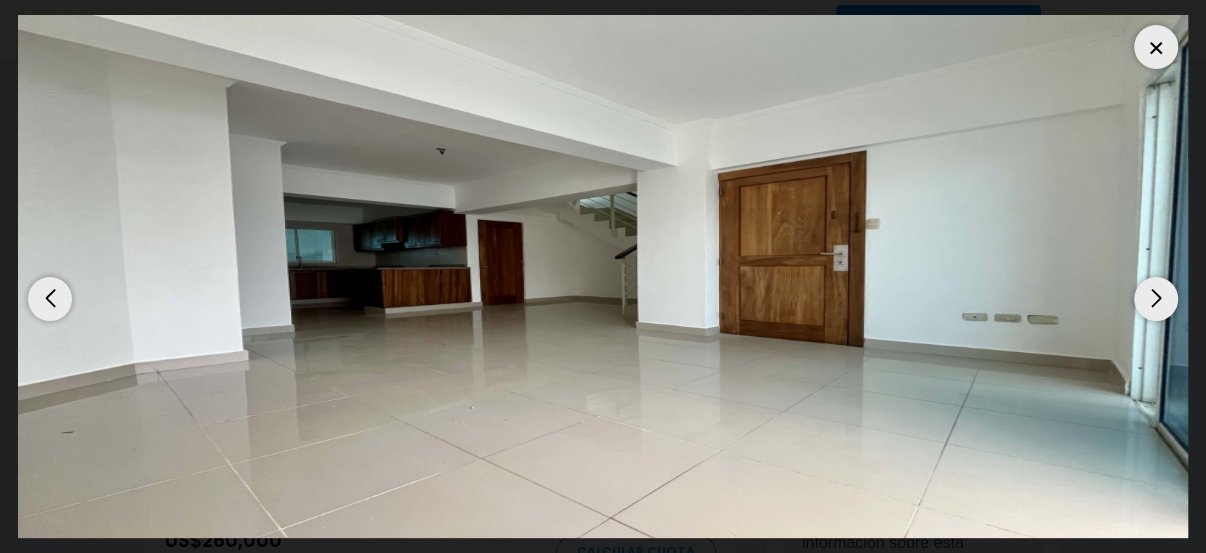click at bounding box center [1156, 299] 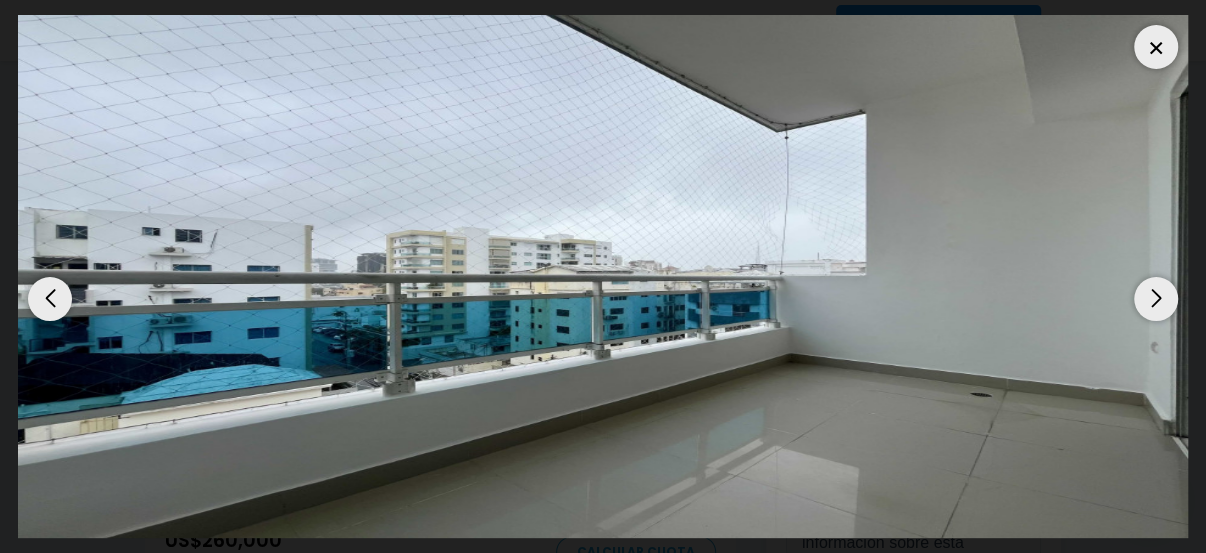 click at bounding box center (1156, 299) 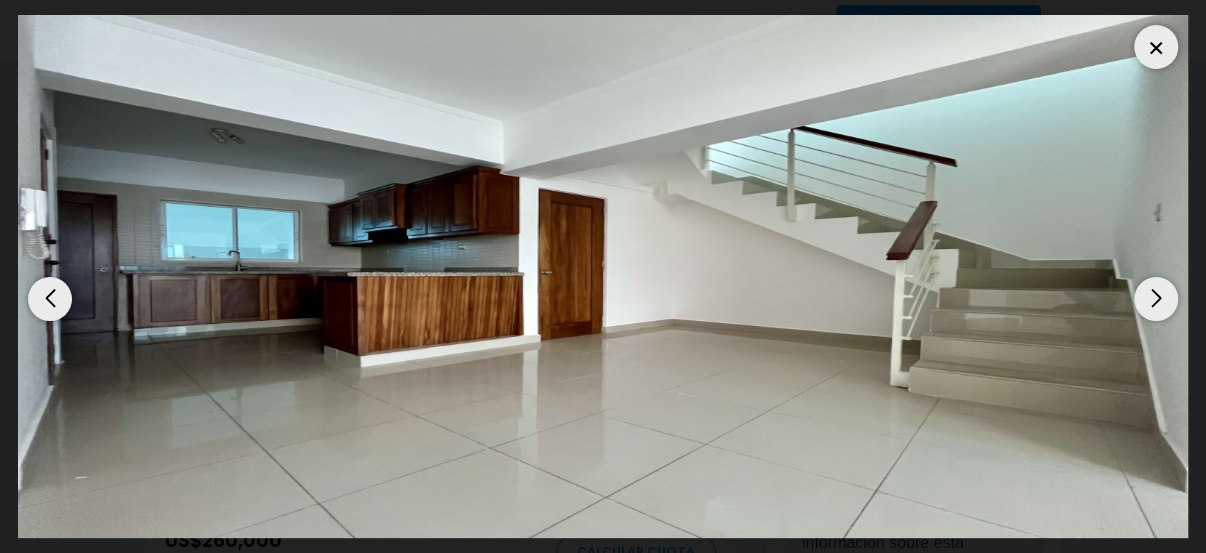 click at bounding box center [1156, 299] 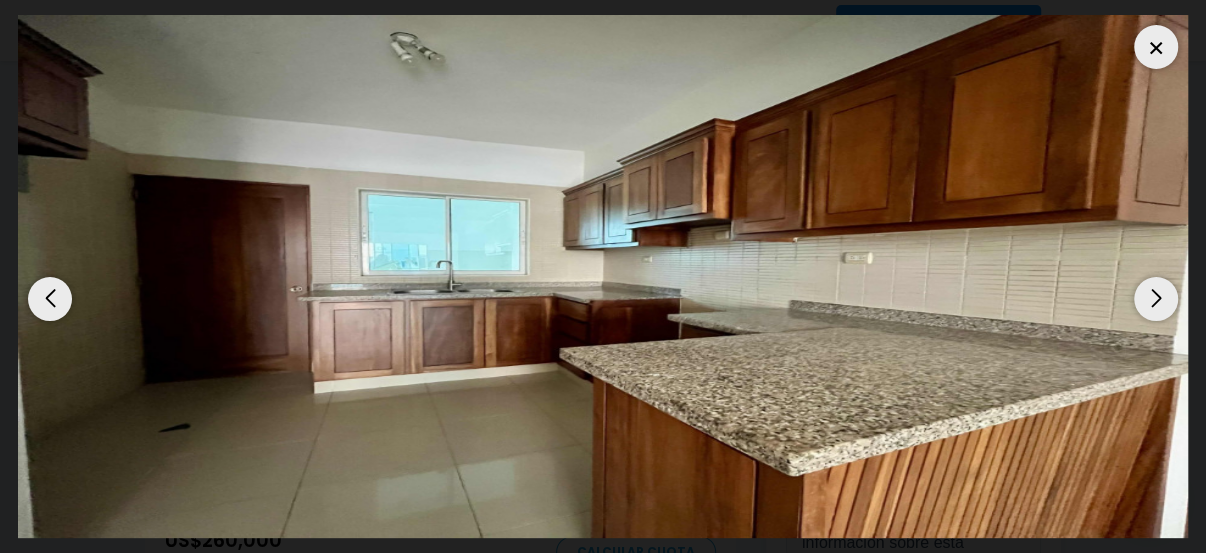 click at bounding box center (1156, 299) 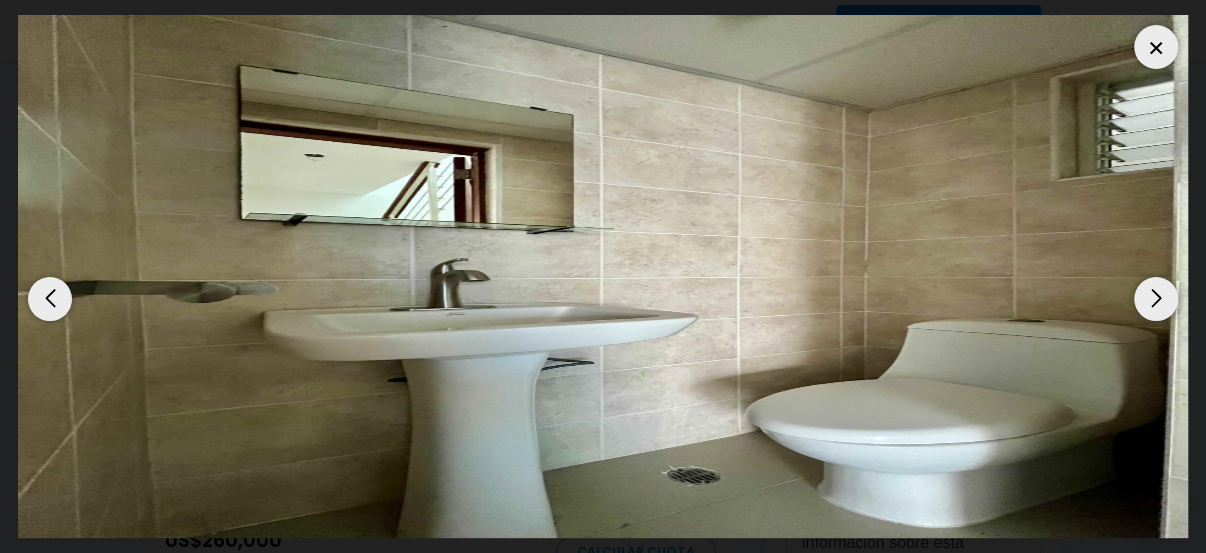 click at bounding box center (1156, 299) 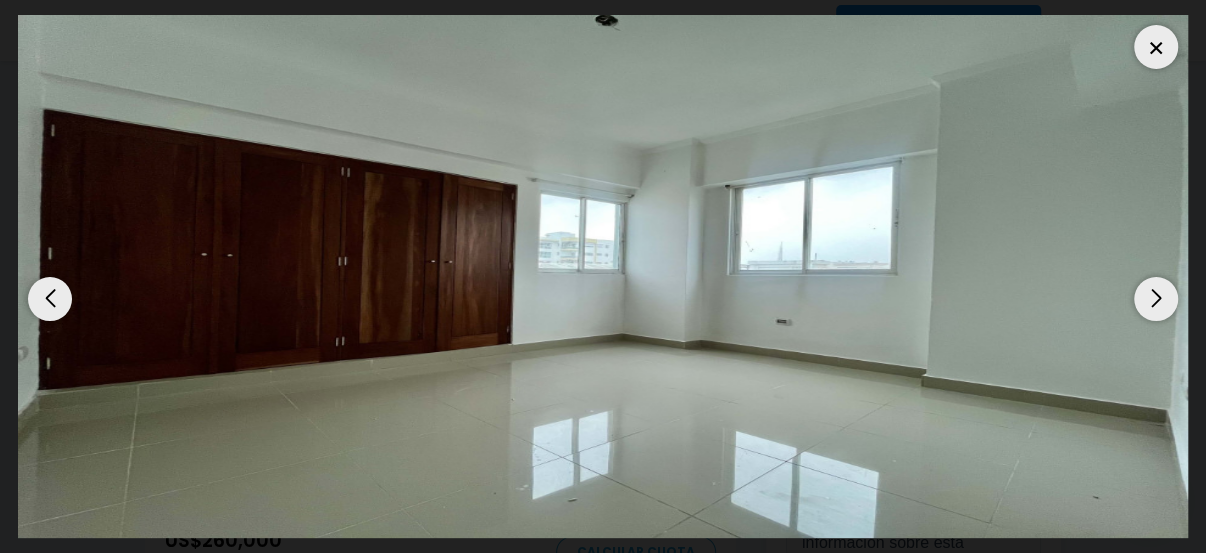 click at bounding box center [1156, 299] 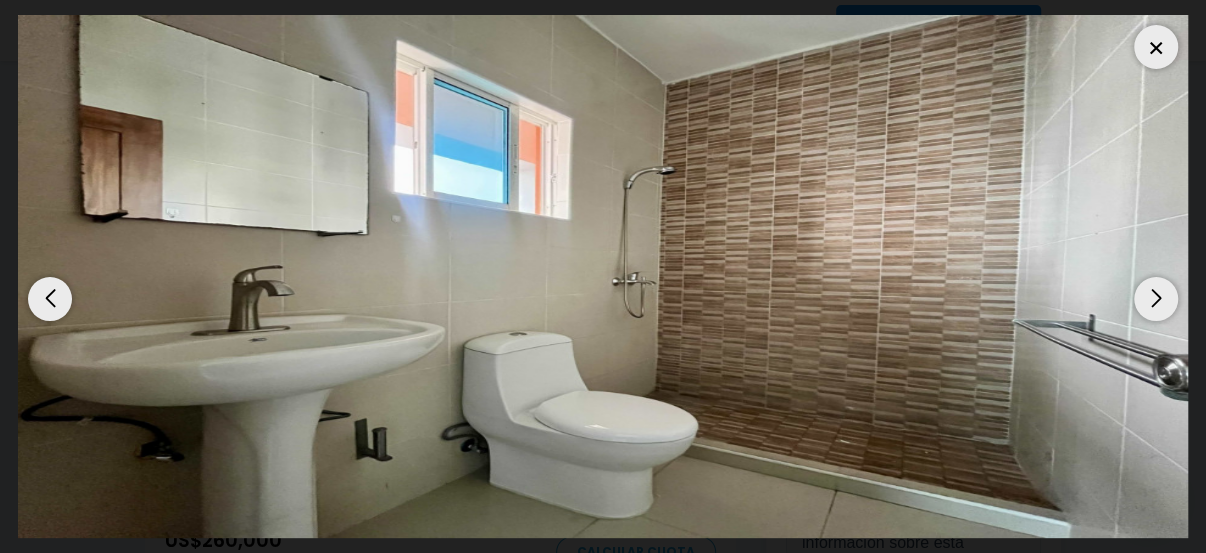 click at bounding box center [1156, 299] 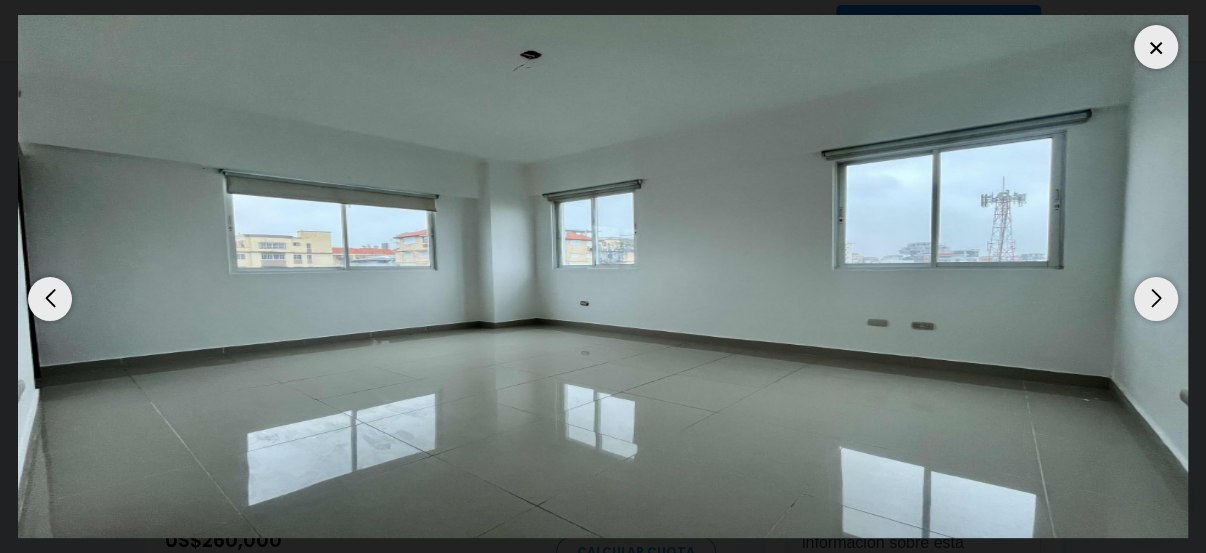 click at bounding box center [1156, 299] 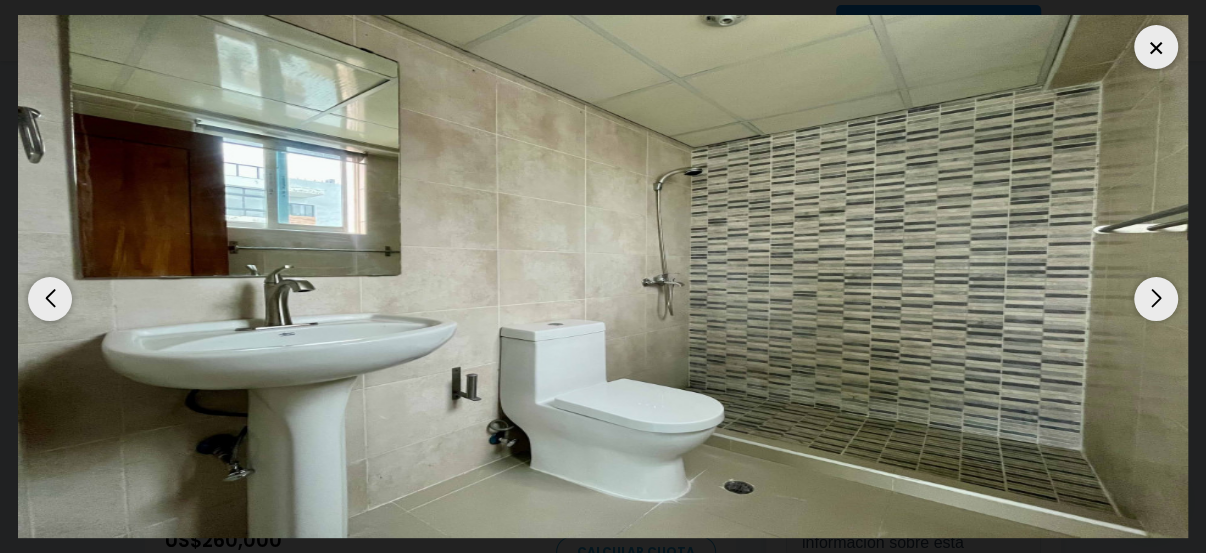 click at bounding box center (1156, 299) 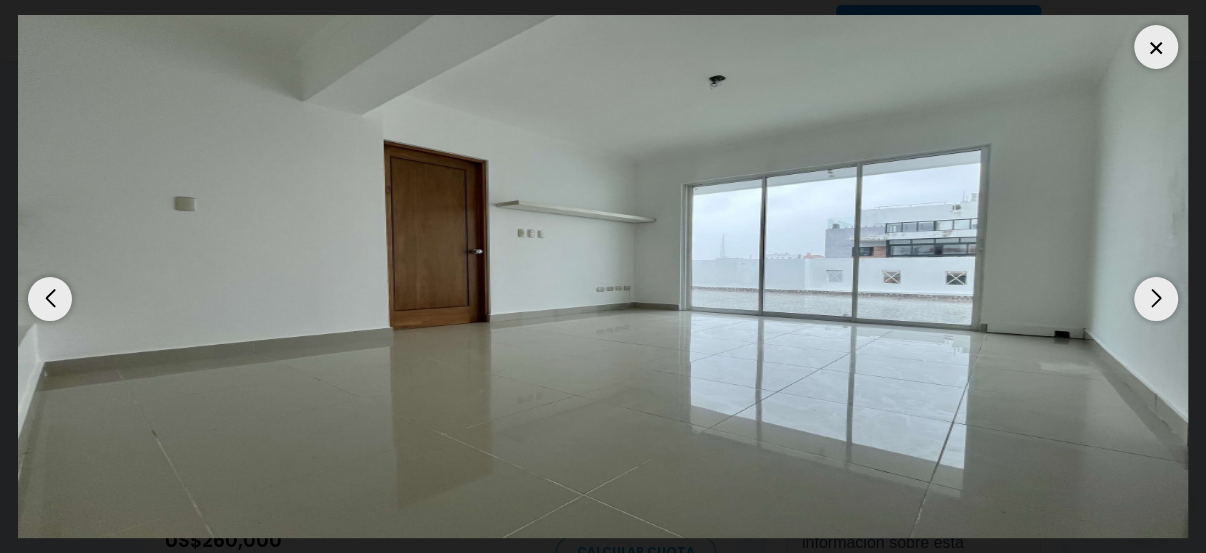 click at bounding box center [1156, 47] 